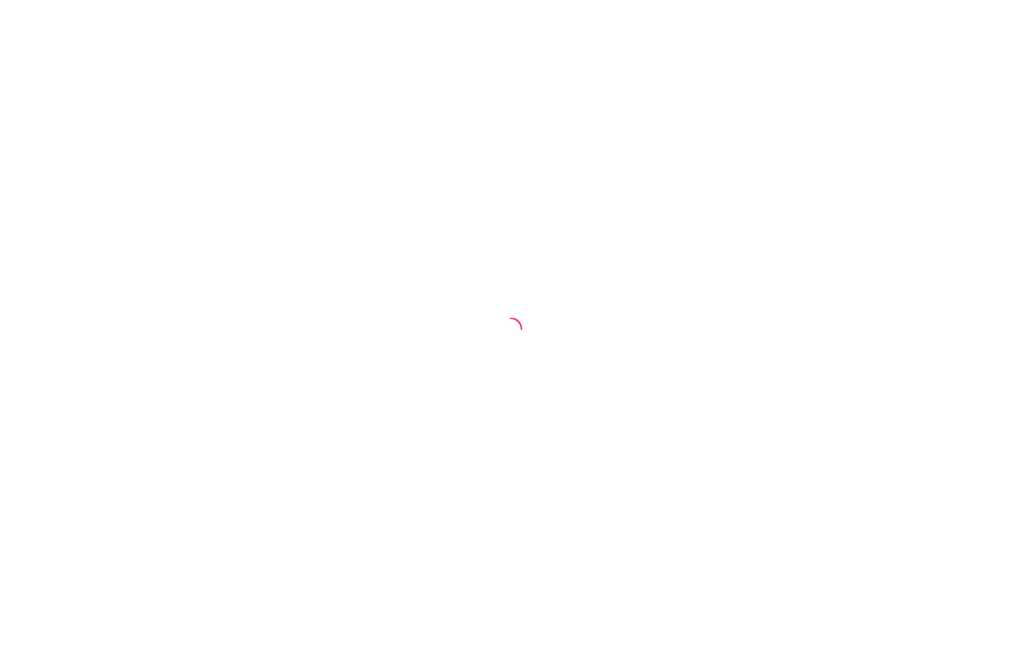 scroll, scrollTop: 0, scrollLeft: 0, axis: both 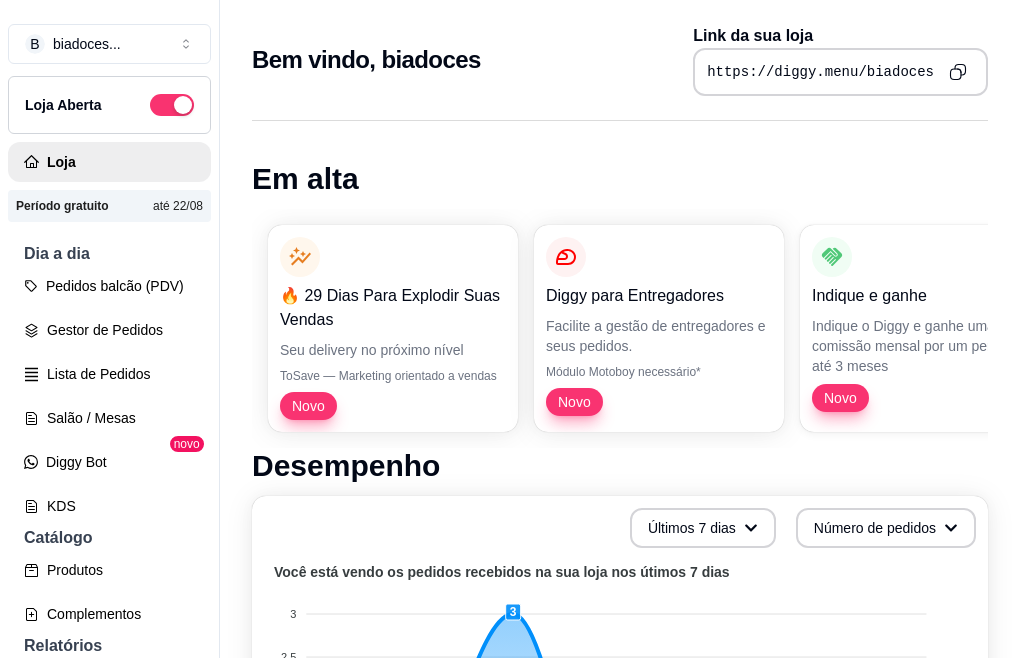click on "B biadoces ... Loja Aberta Loja Período gratuito até 22/08   Dia a dia Pedidos balcão (PDV) Gestor de Pedidos Lista de Pedidos Salão / Mesas Diggy Bot novo KDS Catálogo Produtos Complementos Relatórios Relatórios de vendas Relatório de clientes Relatório de mesas Relatório de fidelidade novo Gerenciar Entregadores novo Nota Fiscal (NFC-e) Controle de caixa Controle de fiado Cupons Clientes Estoque Configurações Diggy Planos Precisa de ajuda? Sair Bem vindo, biadoces Link da sua loja https://diggy.menu/biadoces Em alta 🔥 29 Dias Para Explodir Suas Vendas Seu delivery no próximo nível   ToSave — Marketing orientado a vendas Novo Diggy para Entregadores Facilite a gestão de entregadores e seus pedidos. Módulo Motoboy necessário* Novo Indique e ganhe Indique o Diggy e ganhe uma comissão mensal por um perído de até 3 meses Novo Kitchen Display System (KDS) Monitor de pedidos para áreas do estabelecimento Módulo KDS necessário* Novo Nota Fiscal (NFC-e) Módulo fiscal necessário* Novo 3" at bounding box center [510, 345] 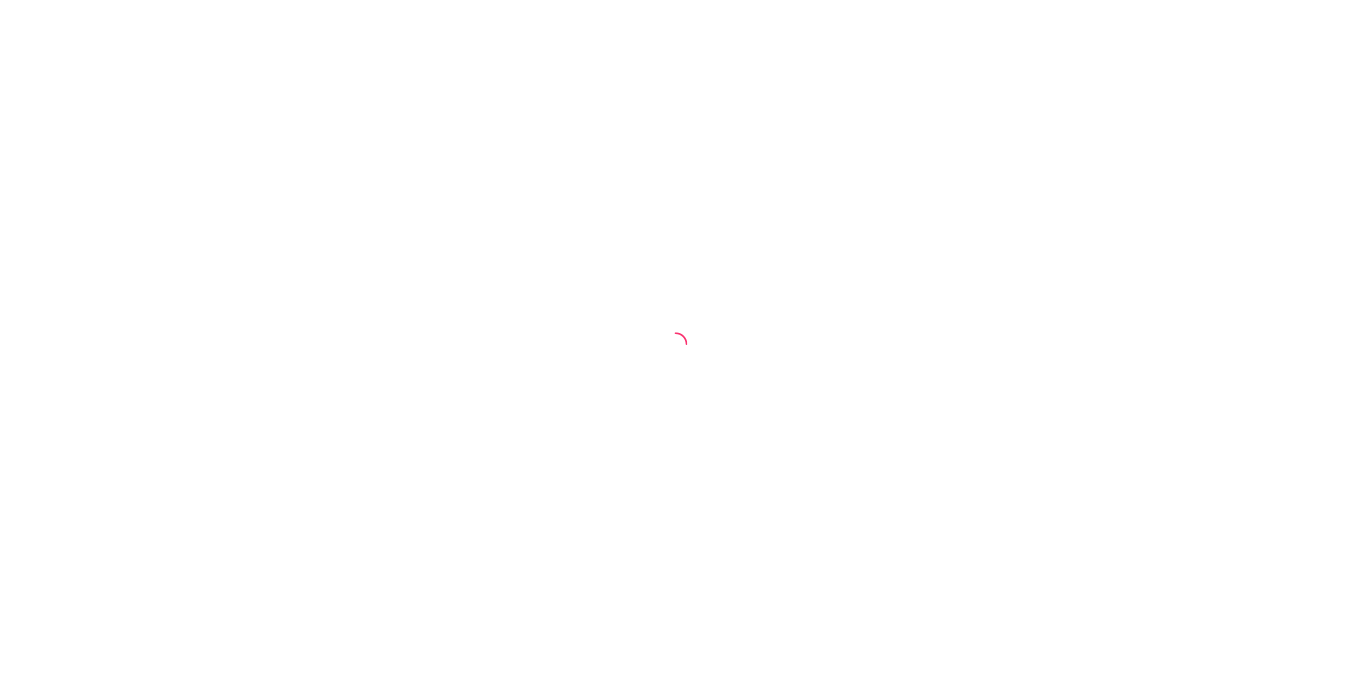 scroll, scrollTop: 0, scrollLeft: 0, axis: both 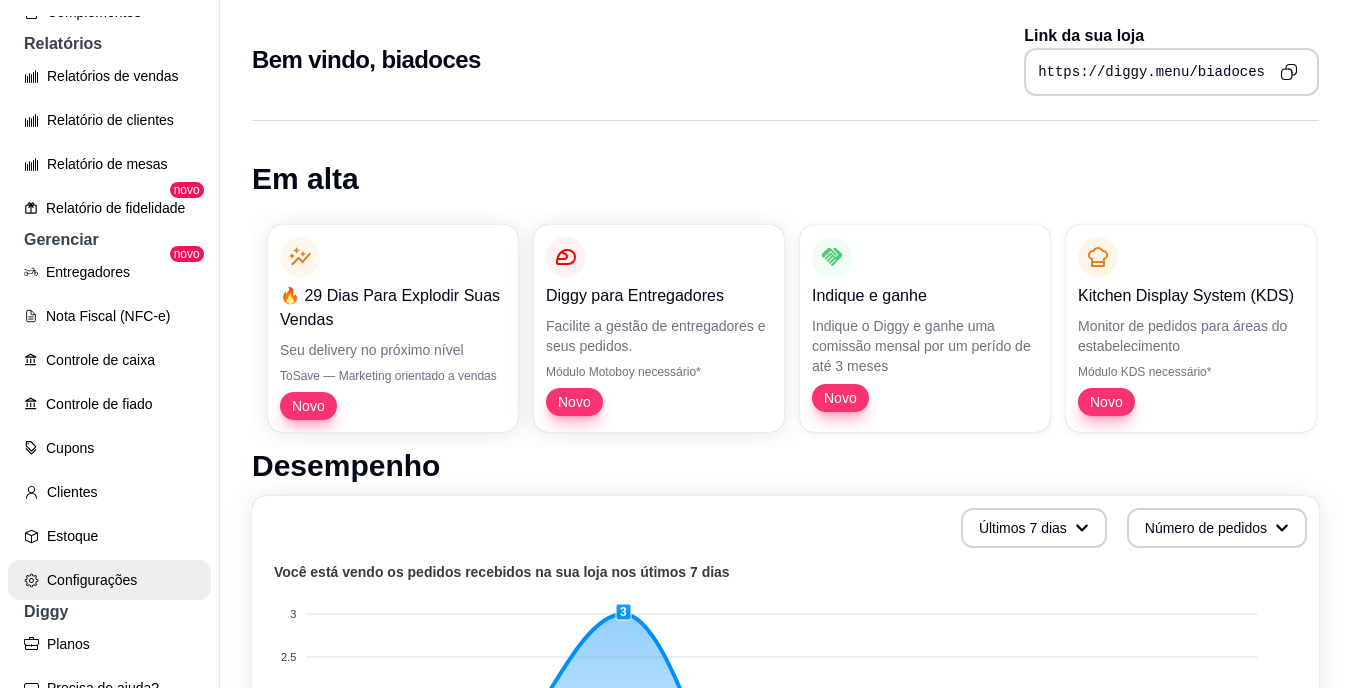 click on "Configurações" at bounding box center (109, 580) 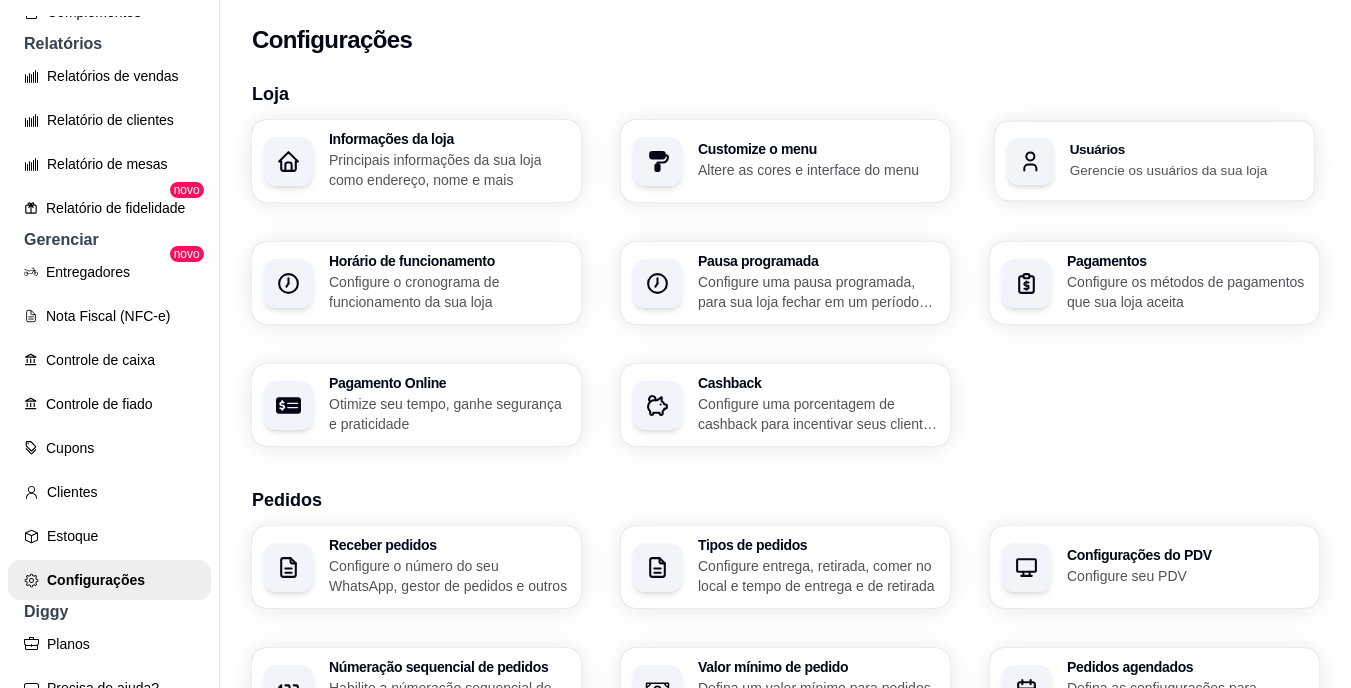 click on "Usuários Gerencie os usuários da sua loja" at bounding box center [1154, 161] 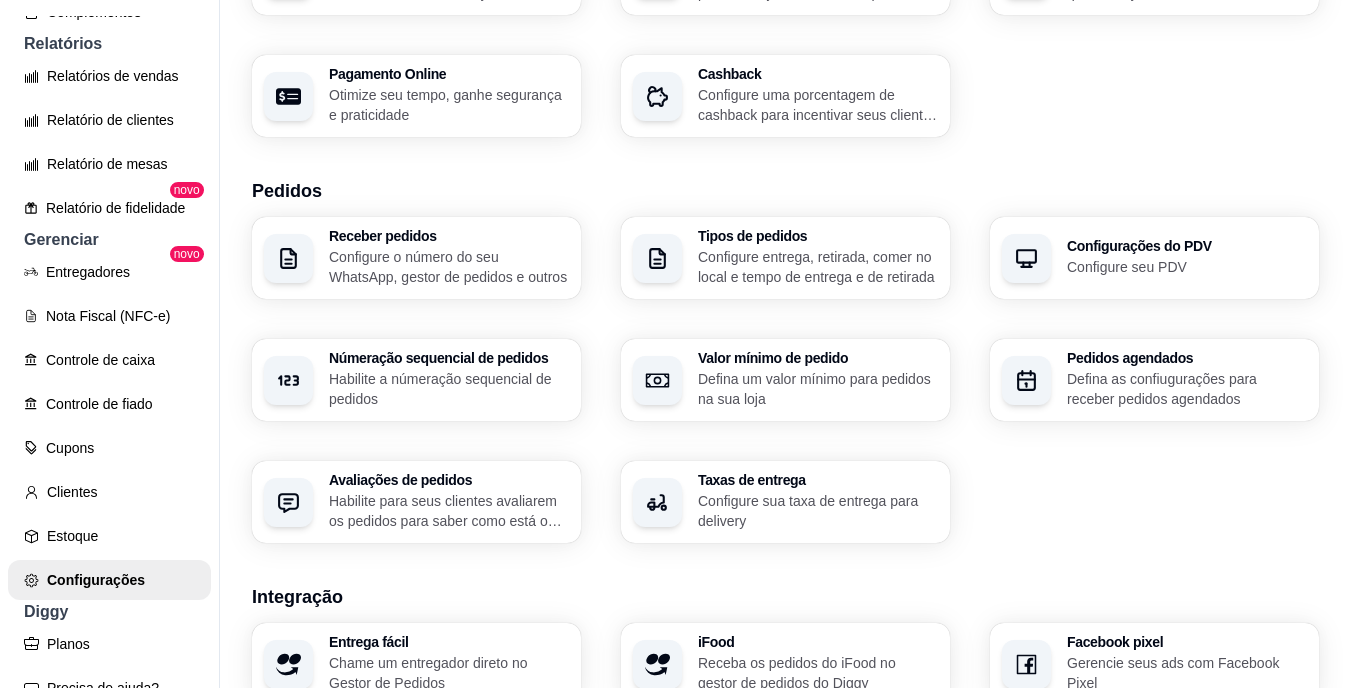 scroll, scrollTop: 320, scrollLeft: 0, axis: vertical 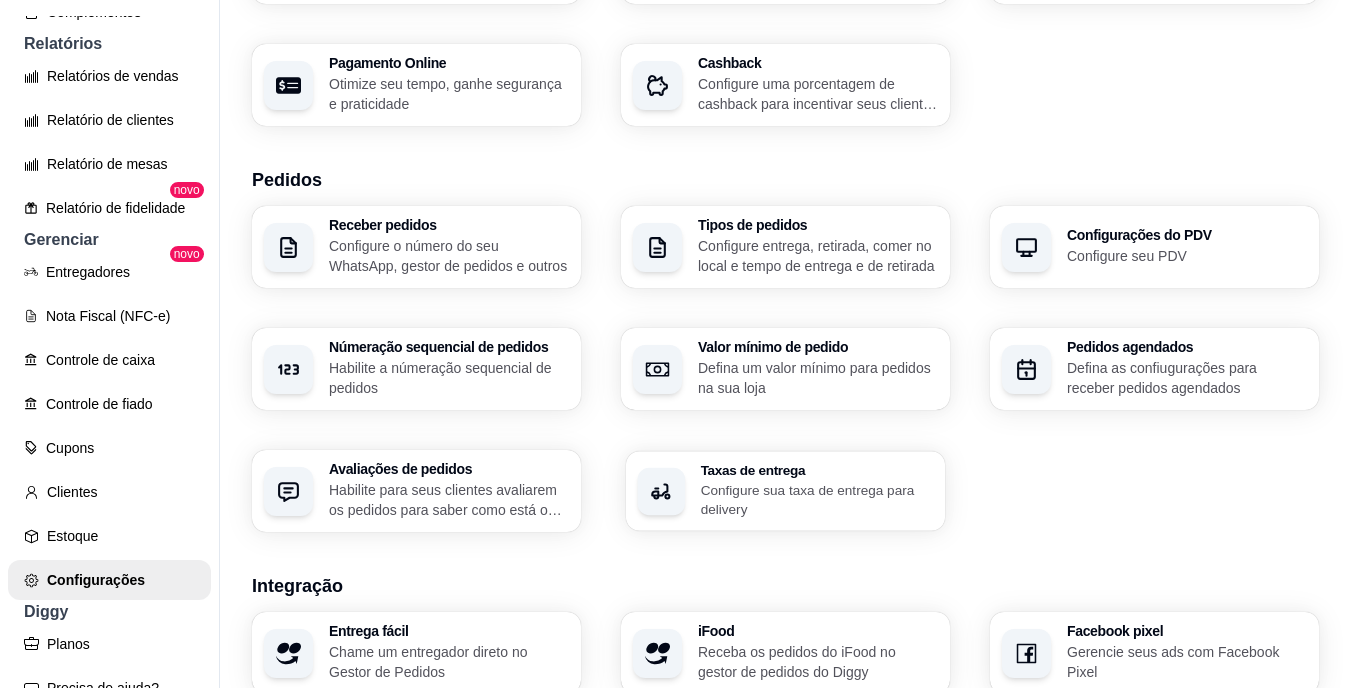 click on "Configure sua taxa de entrega para delivery" at bounding box center (817, 499) 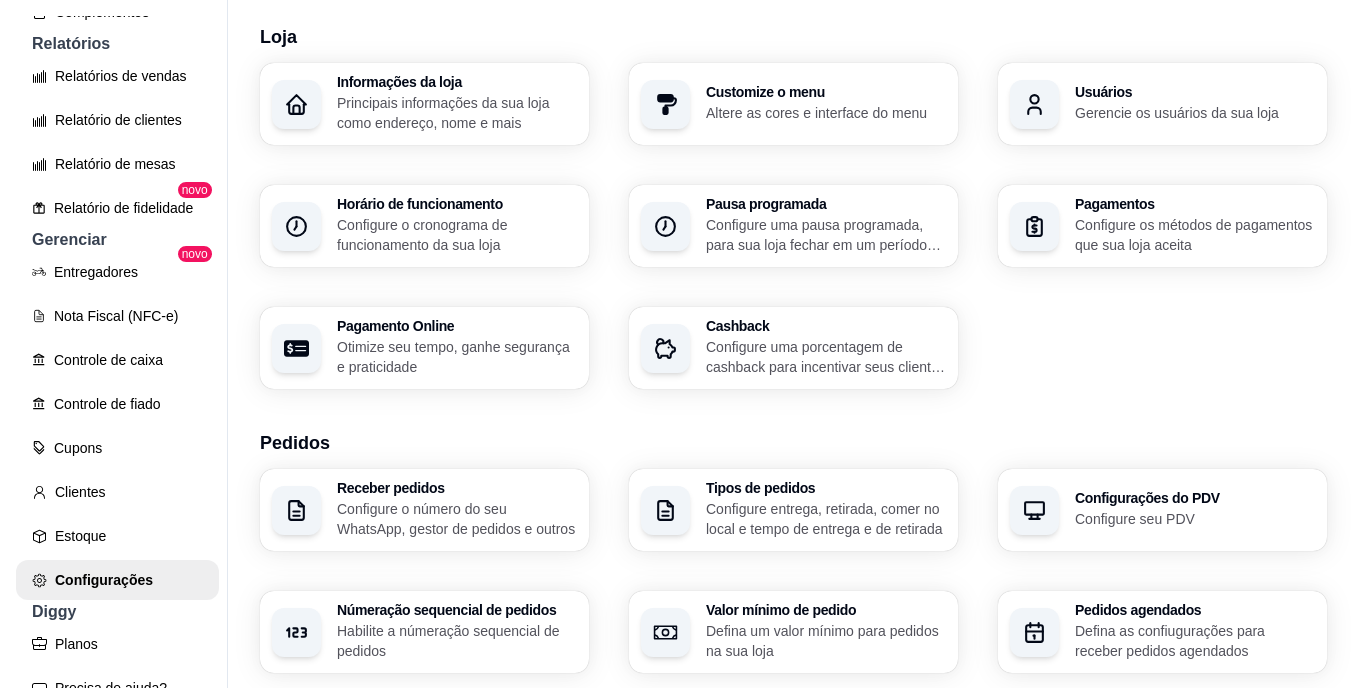 scroll, scrollTop: 0, scrollLeft: 0, axis: both 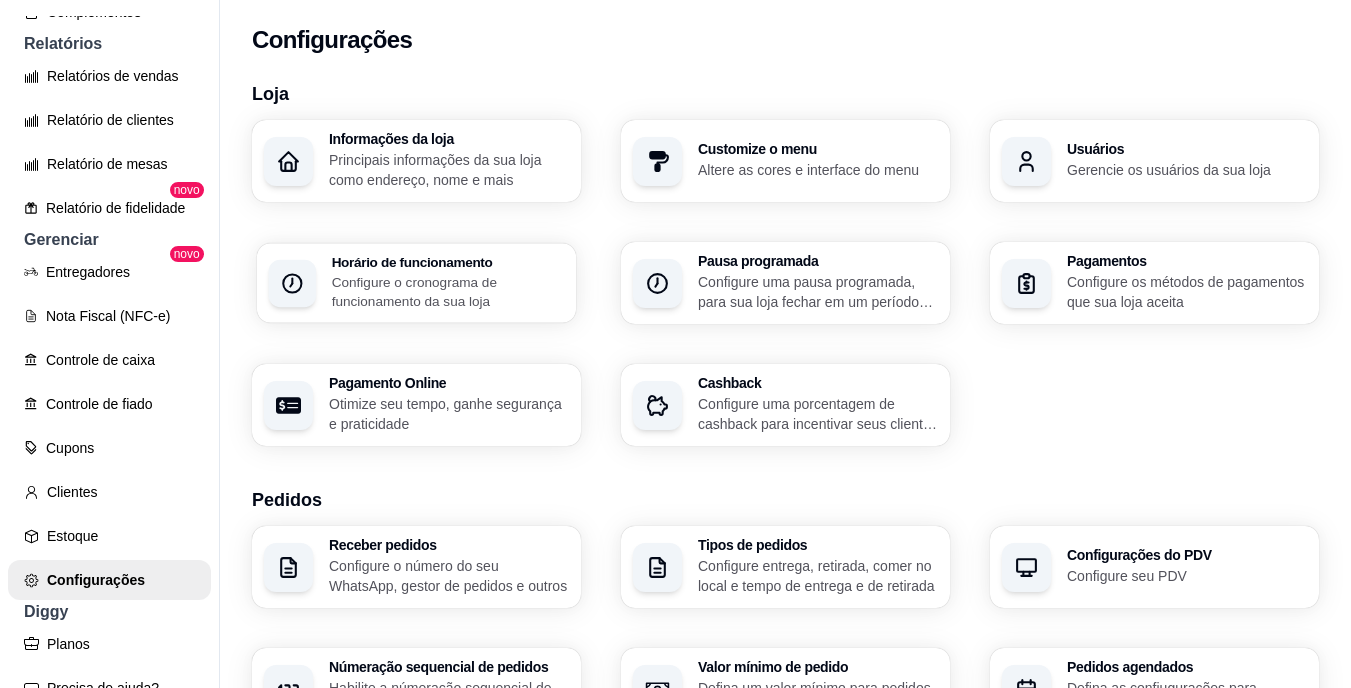 click on "Horário de funcionamento" at bounding box center (448, 262) 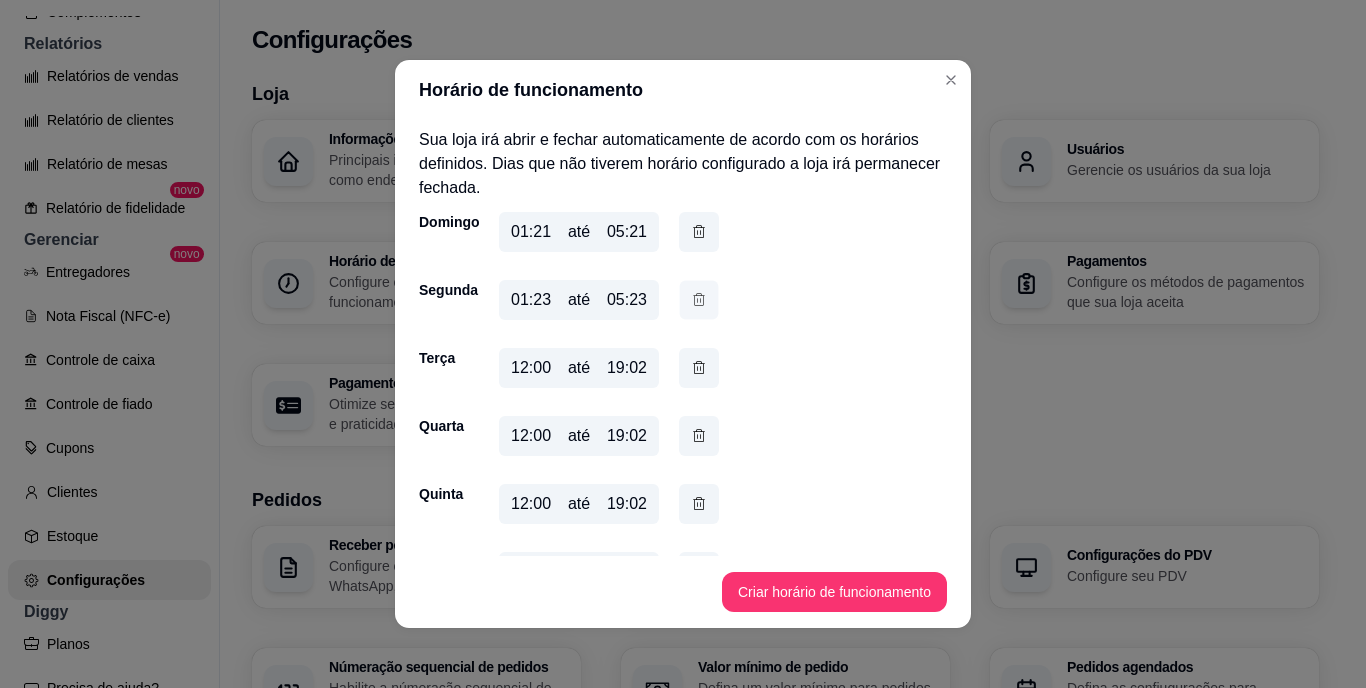 click at bounding box center (699, 300) 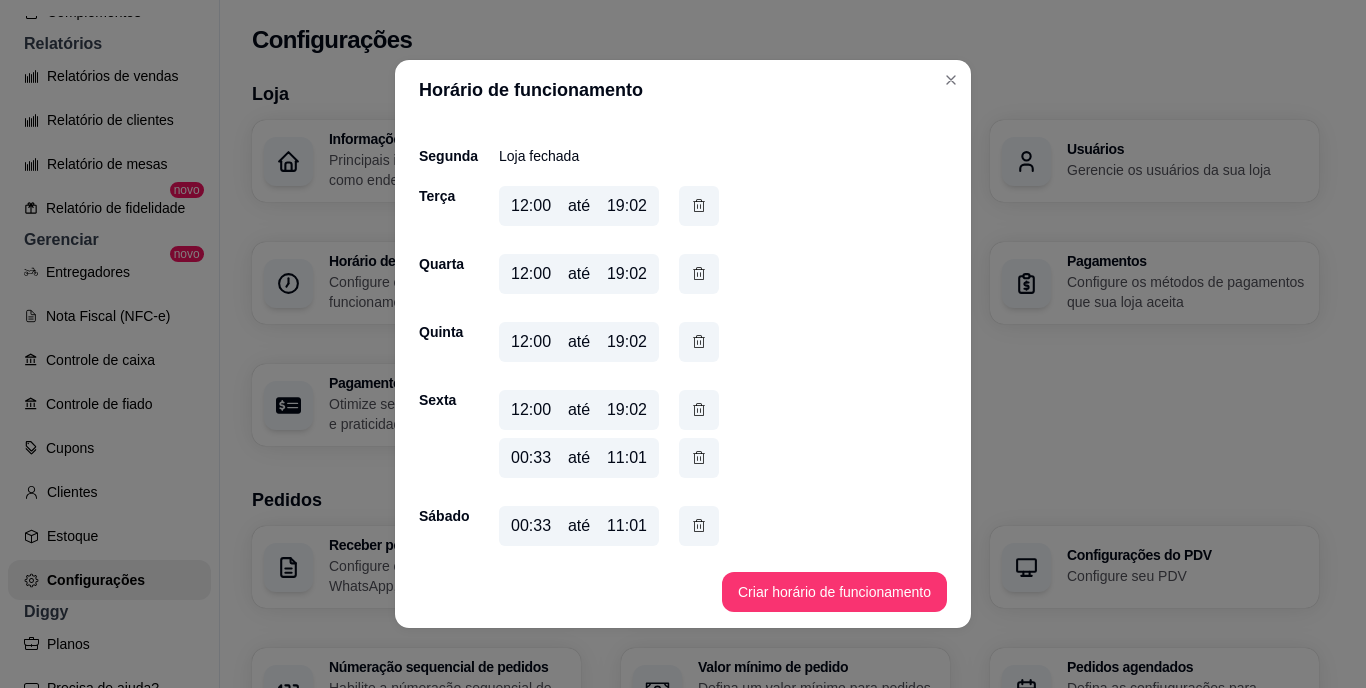 scroll, scrollTop: 140, scrollLeft: 0, axis: vertical 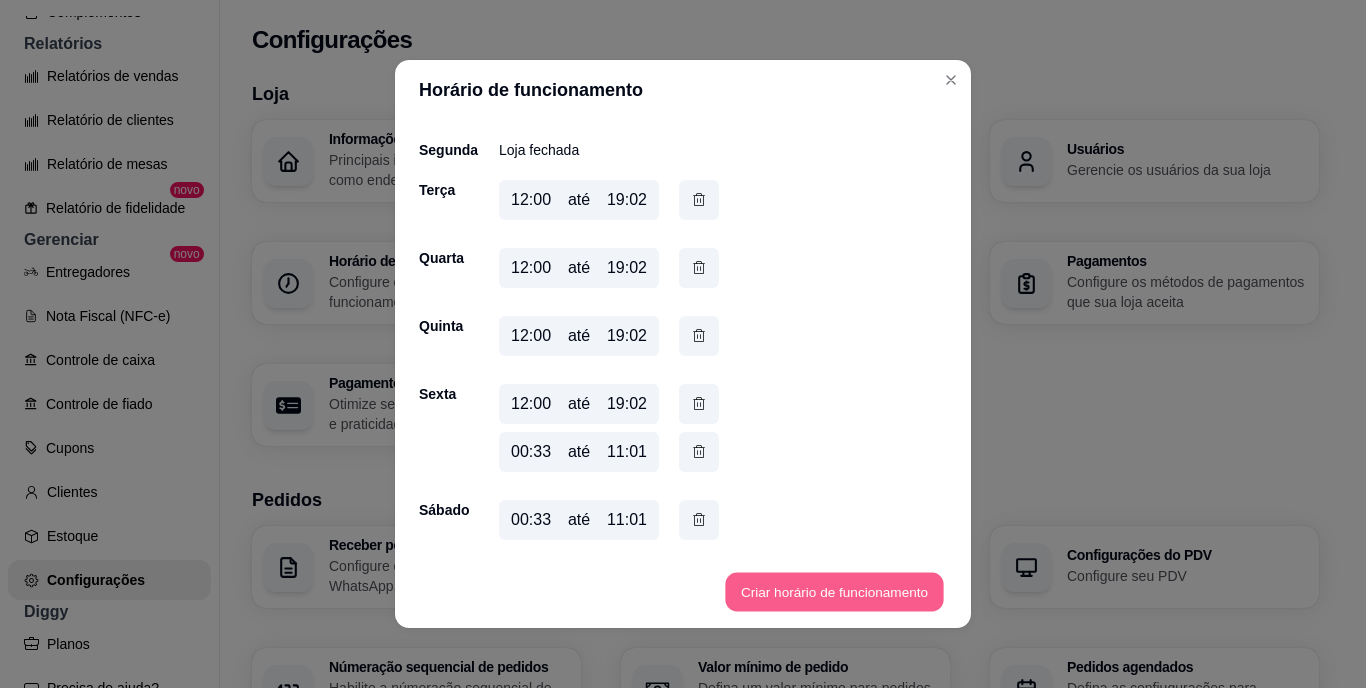 click on "Criar horário de funcionamento" at bounding box center [834, 592] 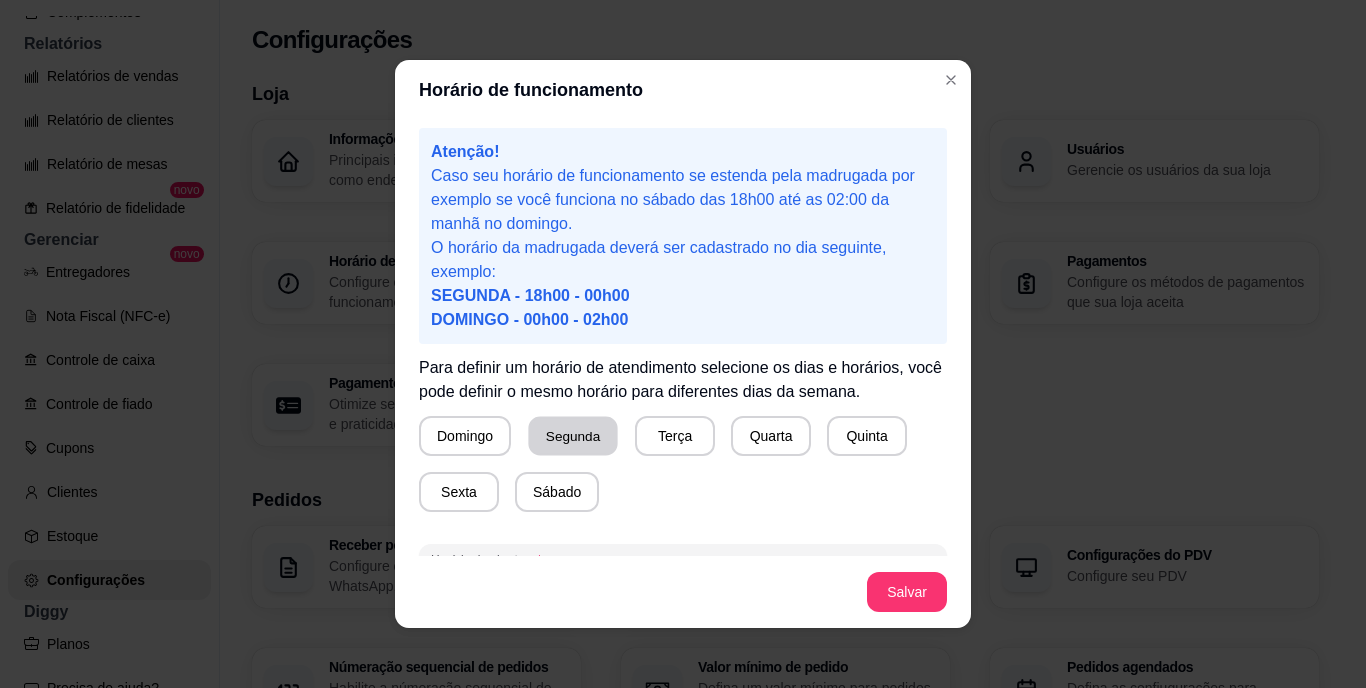 click on "Segunda" at bounding box center [572, 436] 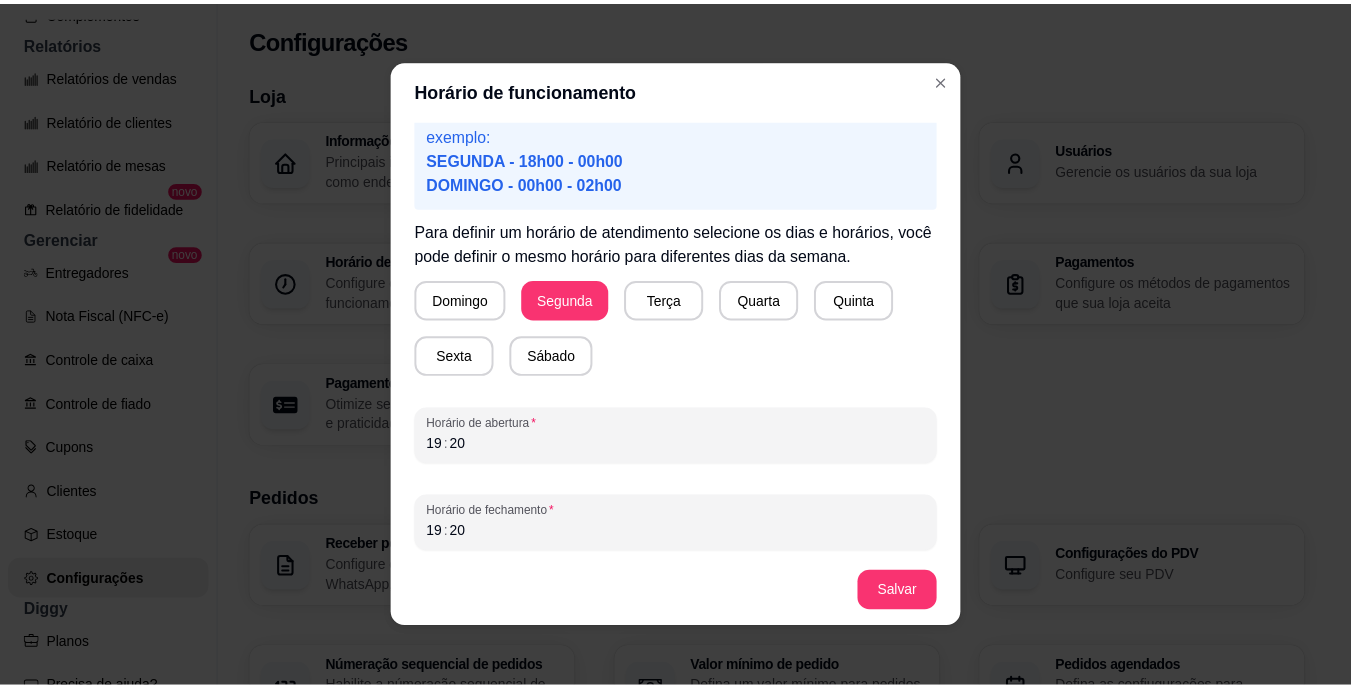 scroll, scrollTop: 140, scrollLeft: 0, axis: vertical 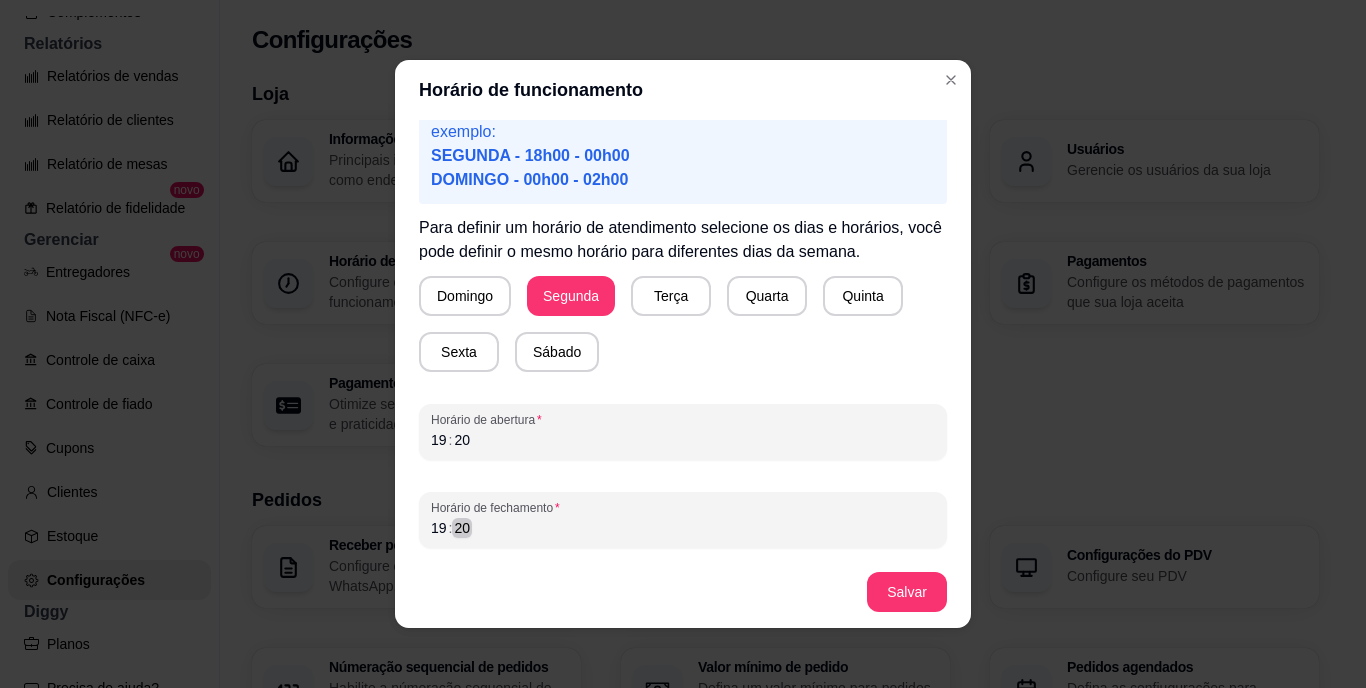 click on "19 : 20" at bounding box center (683, 528) 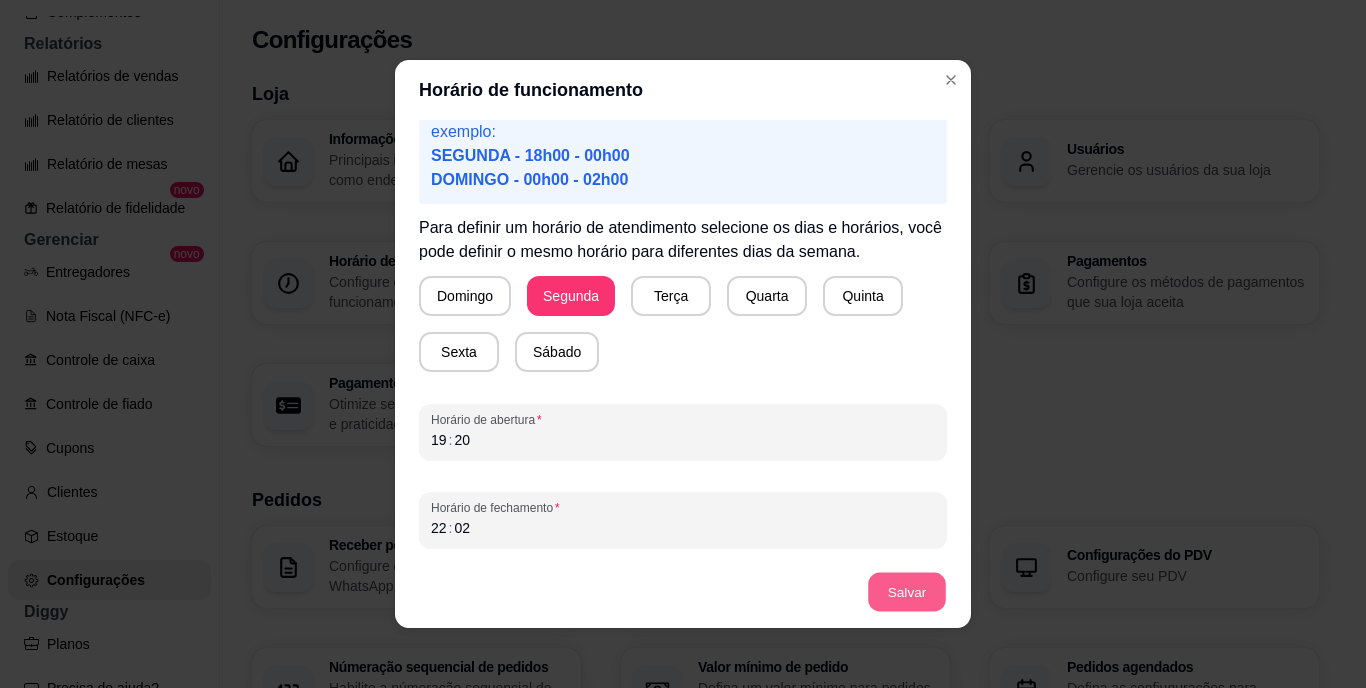 click on "Salvar" at bounding box center [907, 592] 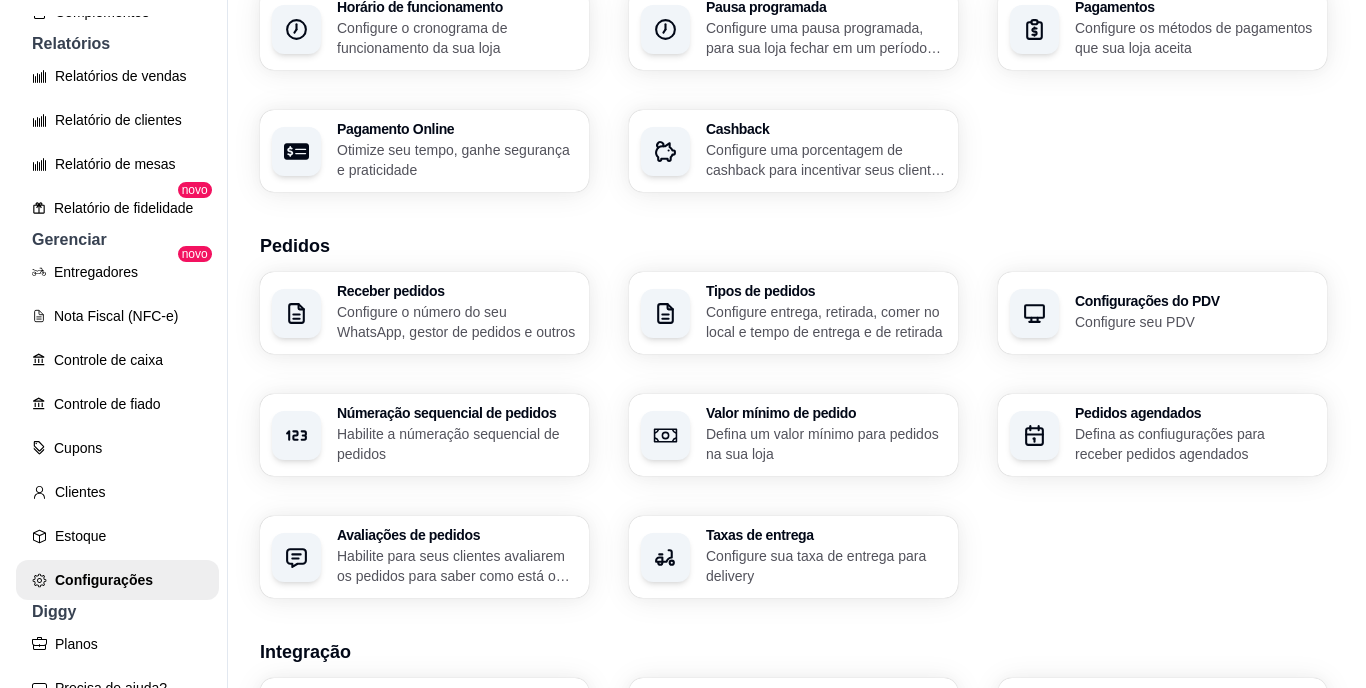scroll, scrollTop: 280, scrollLeft: 0, axis: vertical 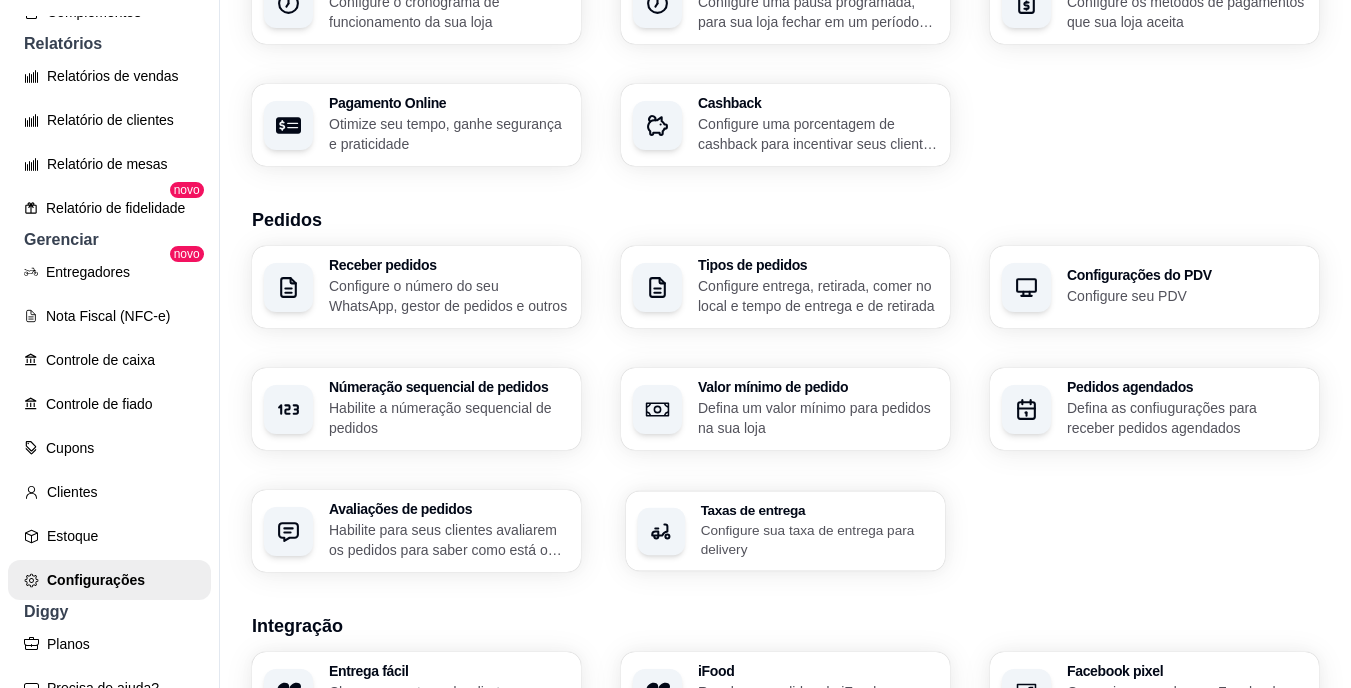 click on "Configure sua taxa de entrega para delivery" at bounding box center [817, 539] 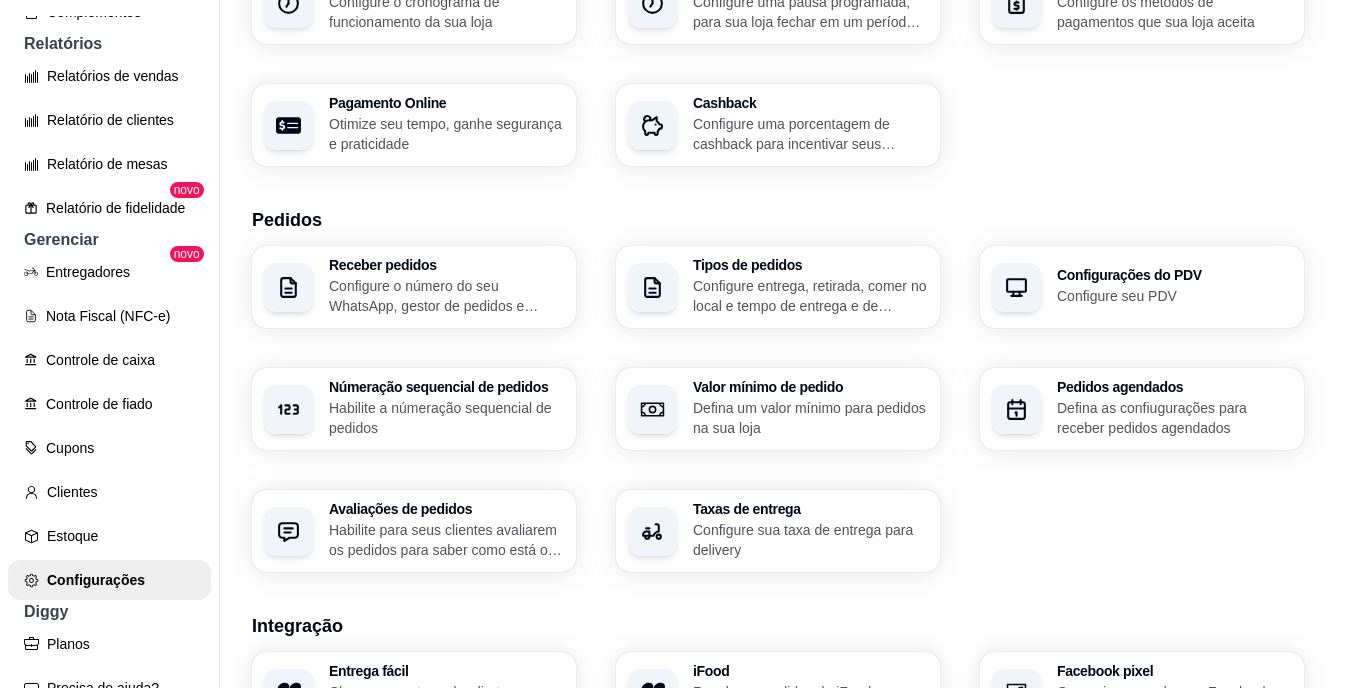 click on "Taxa dinâmica habilitada Taxa de entrega grátis para pedidos com valor mínimo Você pode oferecer entrega grátis a partir de um valor mínimo de pedido que você configurar Sem taxa de entrega Taxa por bairro Taxa dinâmica Taxa fixa Taxa por área/distância Distância Valor da taxa Taxa Tempo mínimo Tempo máximo Ações 7 km R$ 3,00 Taxa por km 0  minutos 0  minutos Atenção!  Com a taxa dinâmica habilitada, você pode adicionar cobrar a taxa de entrega de acordo com a distância do local de entrega. Exemplo: até 2km cobrar R$4,00. Redefinir local da loja Adicionar taxa dinâmica" at bounding box center [675, 344] 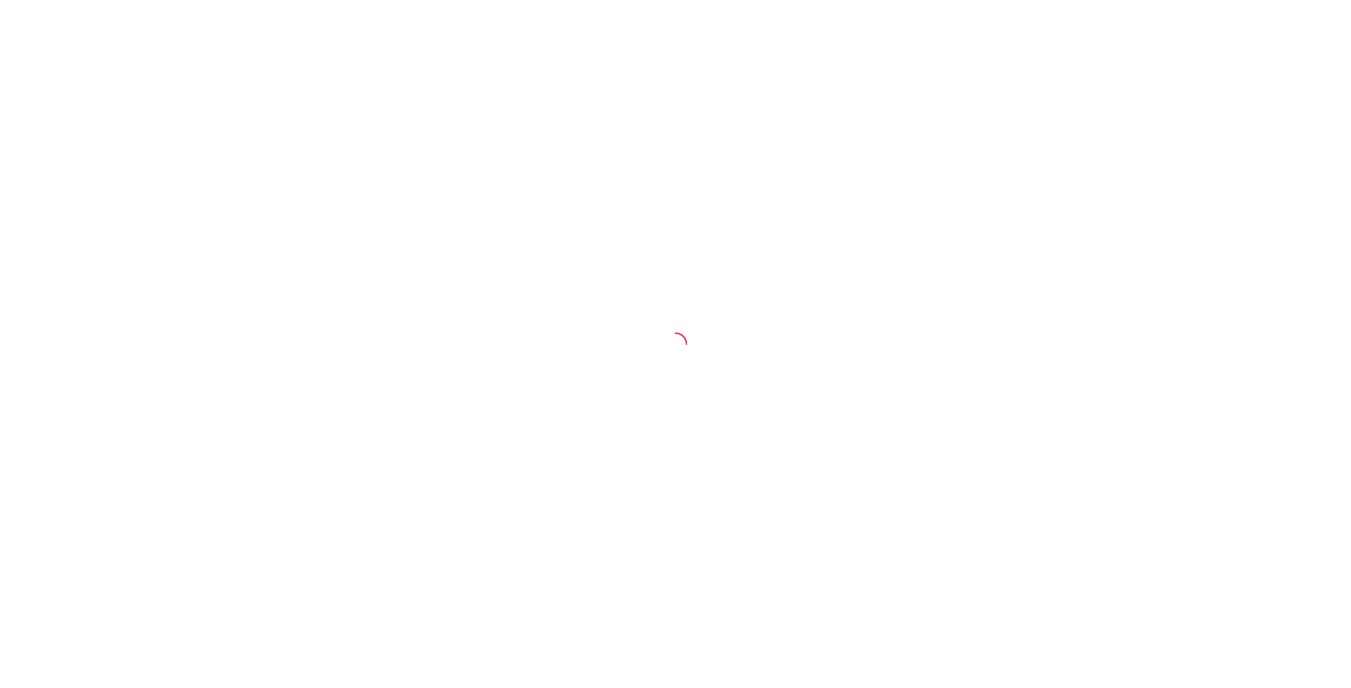 scroll, scrollTop: 0, scrollLeft: 0, axis: both 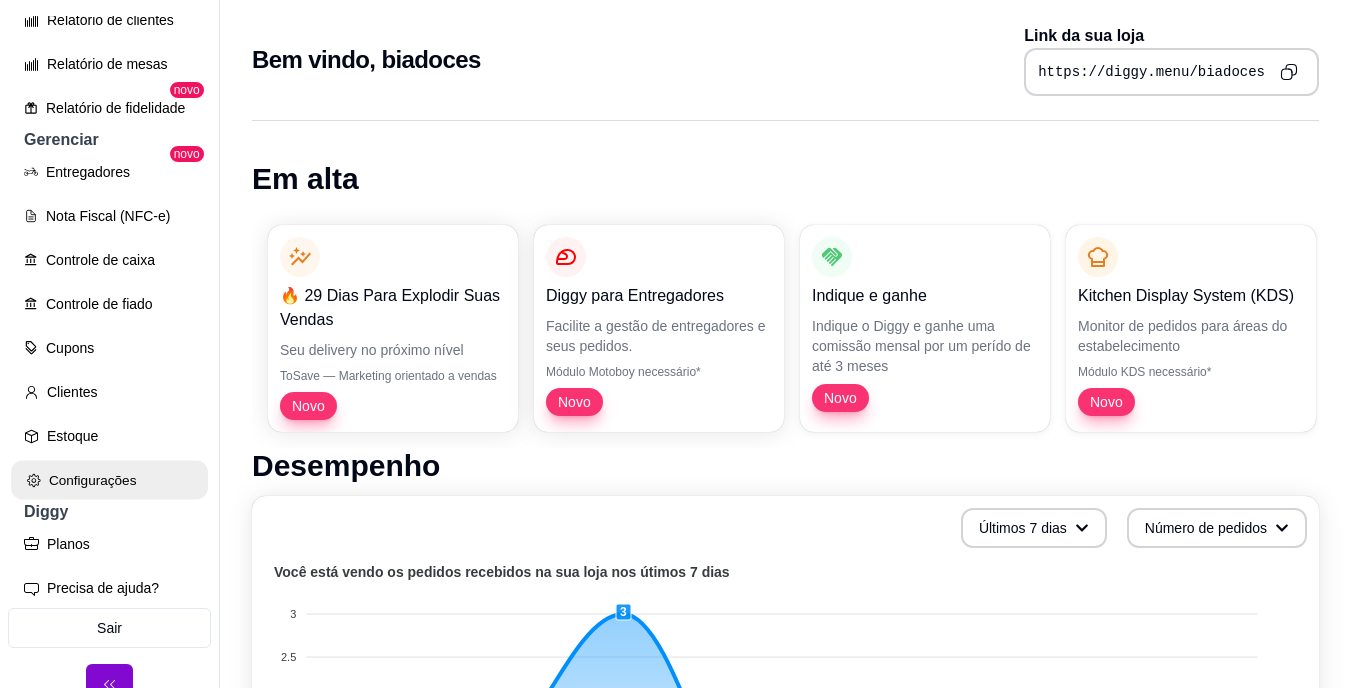 click on "Configurações" at bounding box center [109, 480] 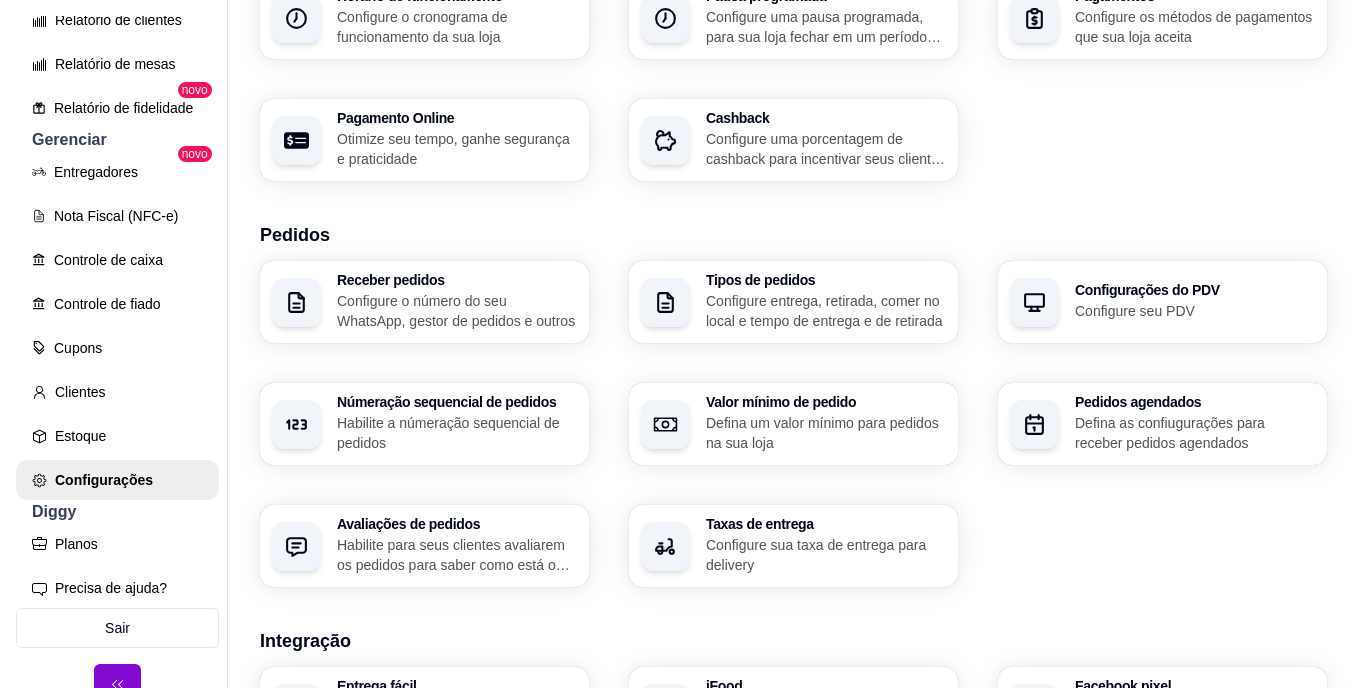 scroll, scrollTop: 280, scrollLeft: 0, axis: vertical 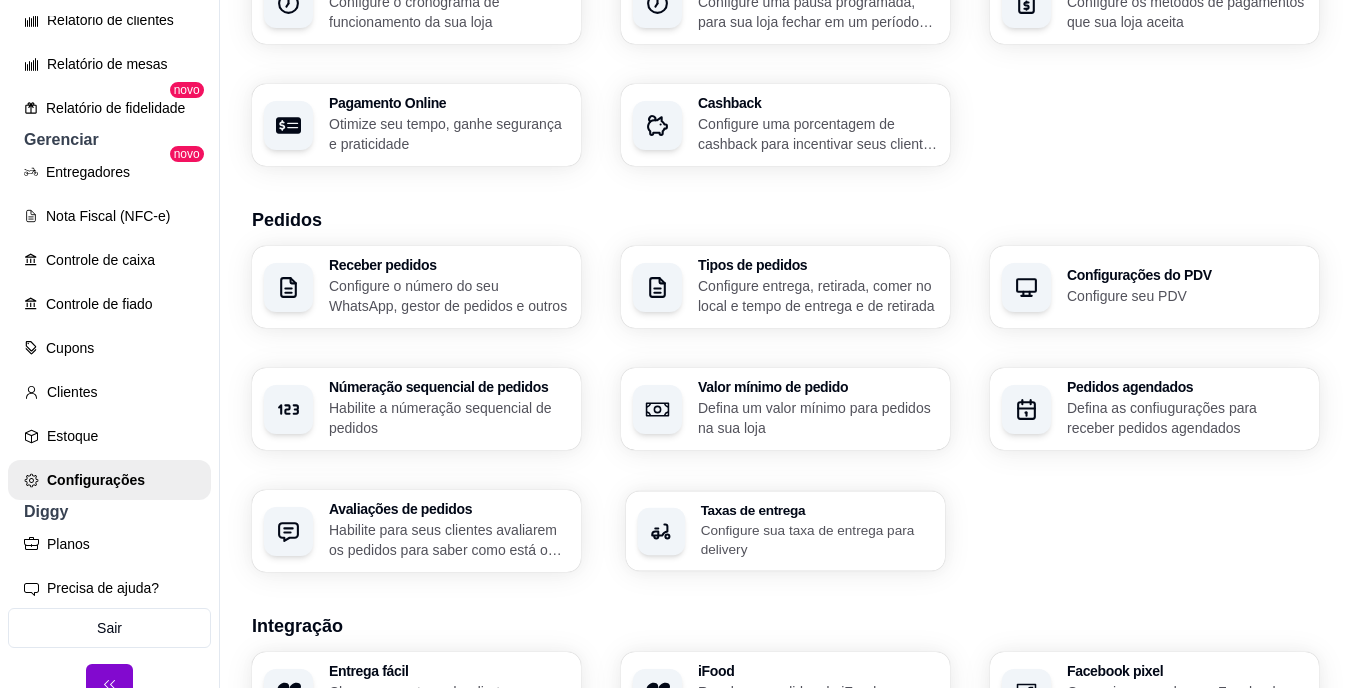 click on "Taxas de entrega" at bounding box center (817, 510) 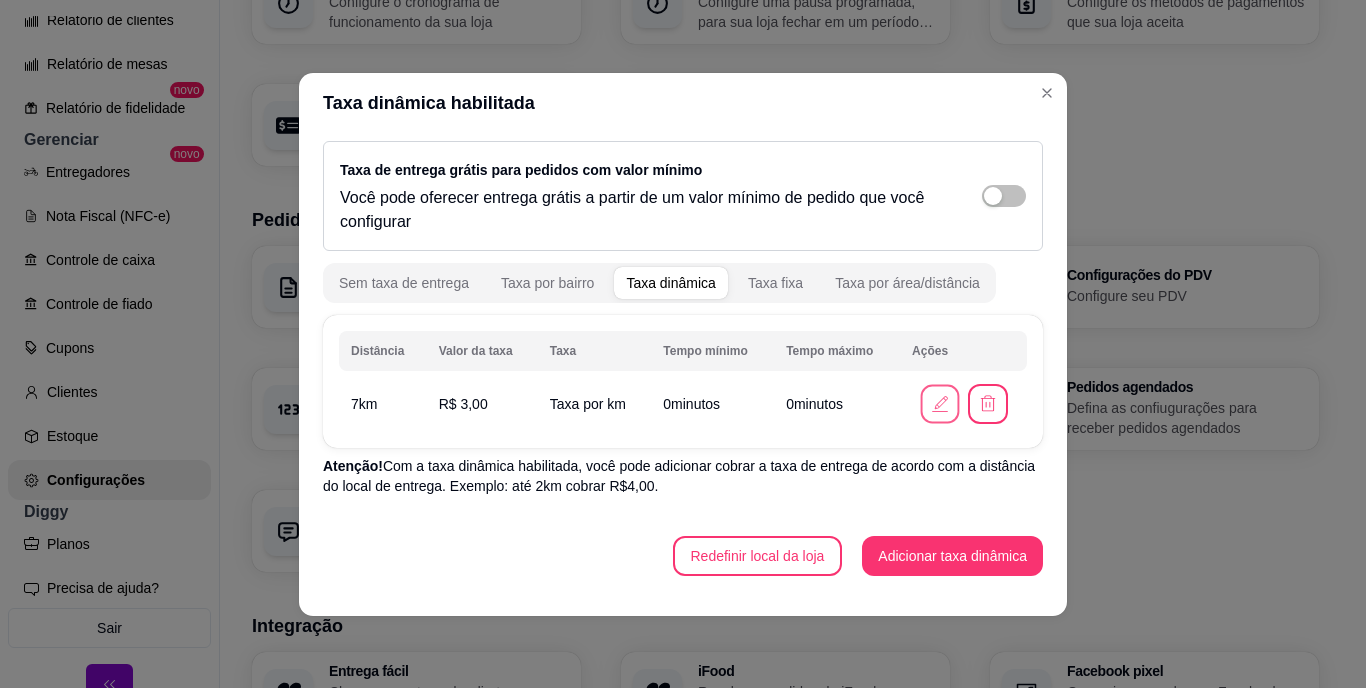 click 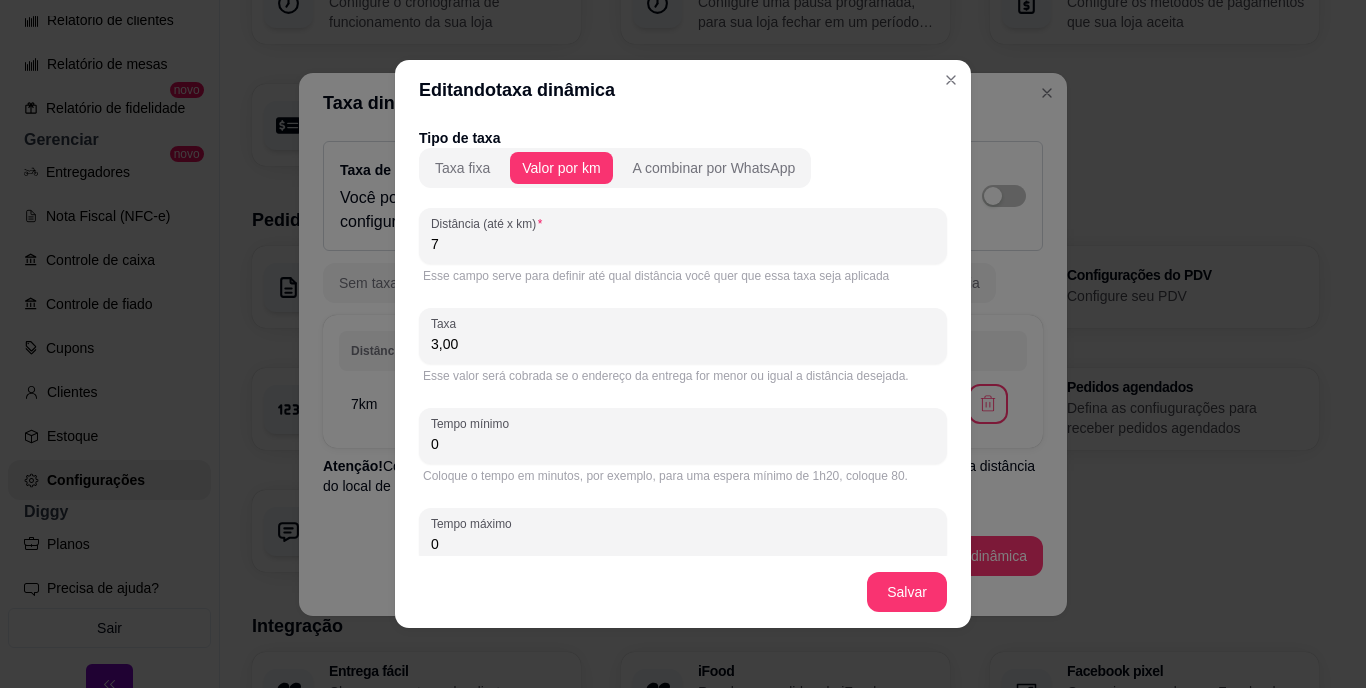 click on "3,00" at bounding box center [683, 344] 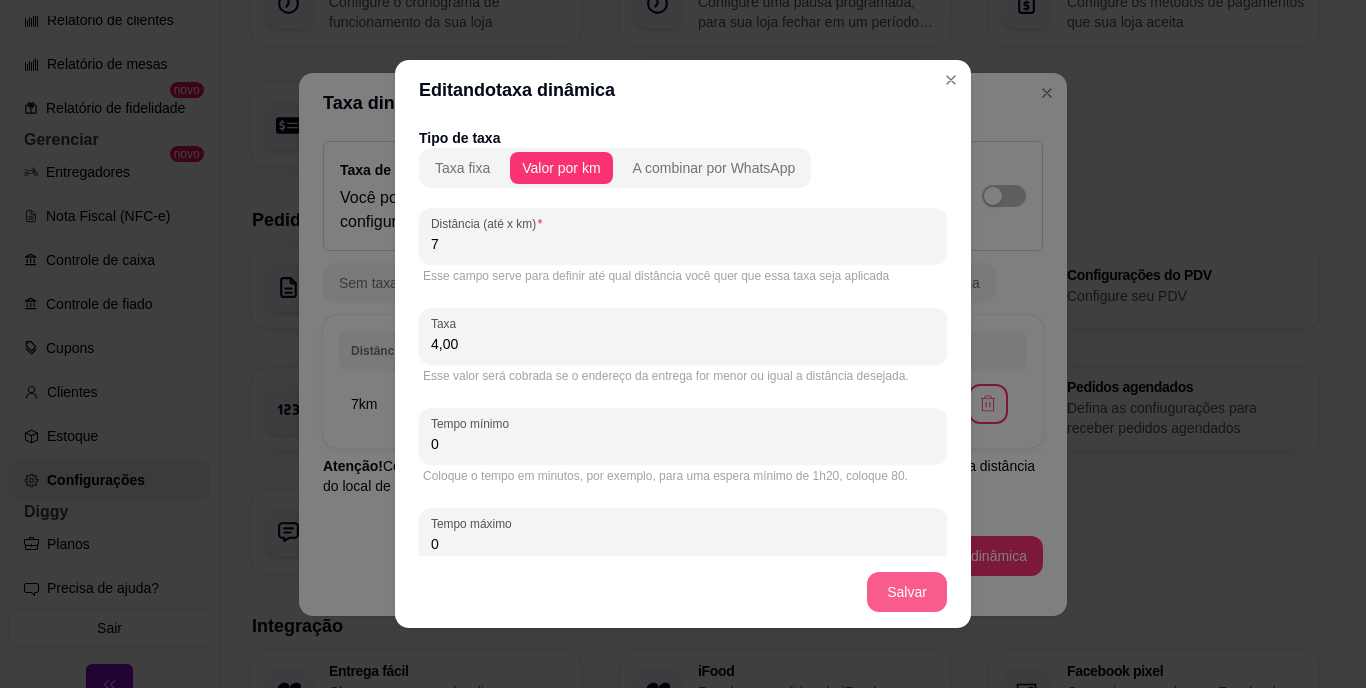 type on "4,00" 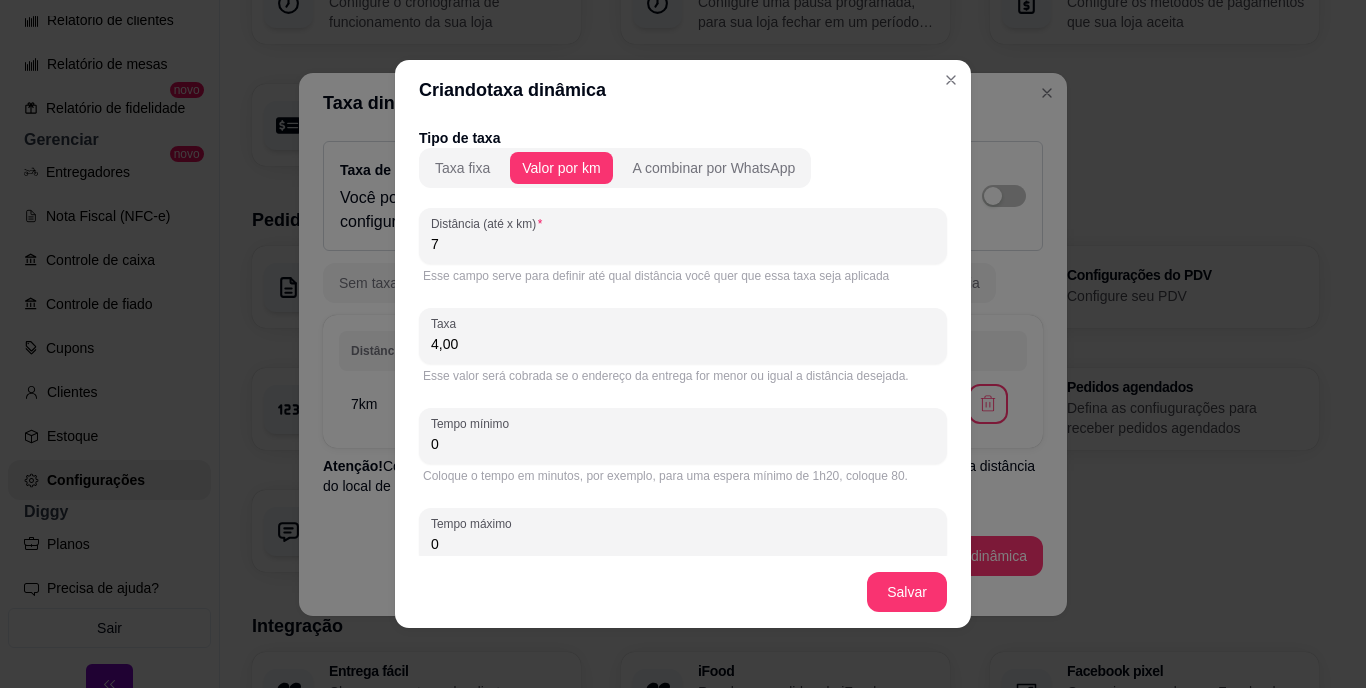 click on "7" at bounding box center (683, 244) 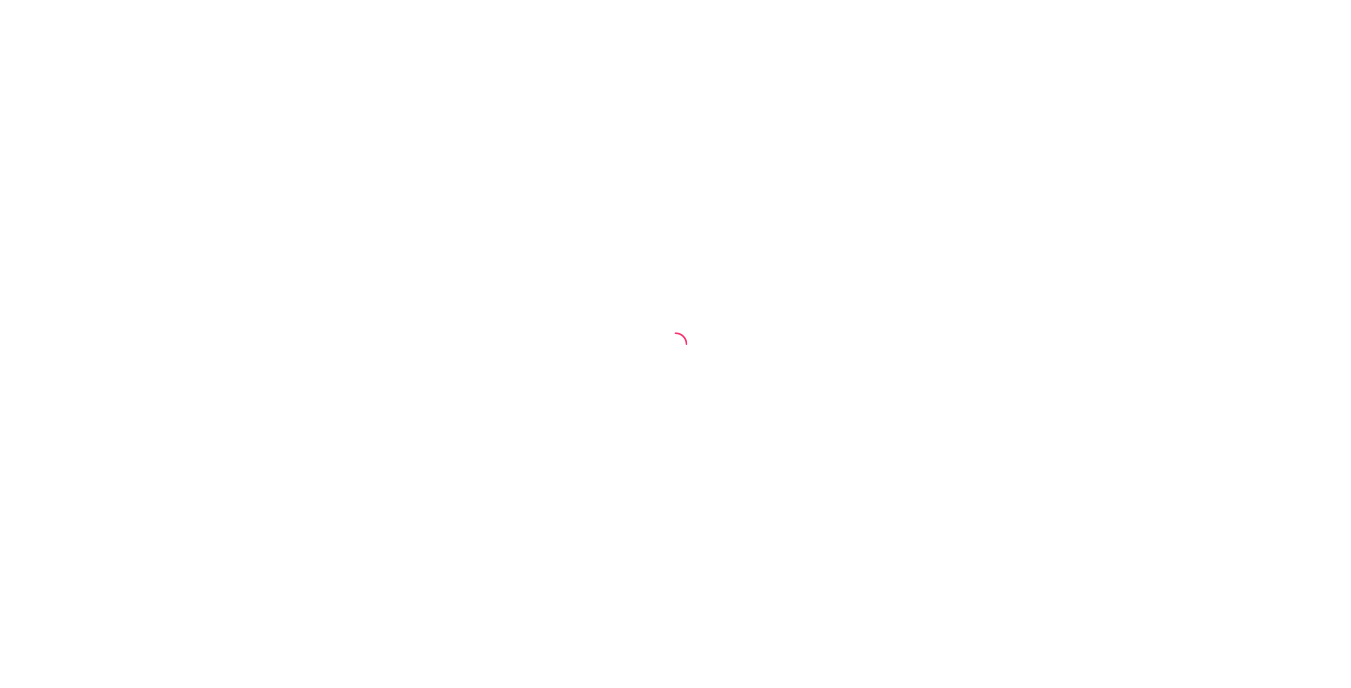 scroll, scrollTop: 0, scrollLeft: 0, axis: both 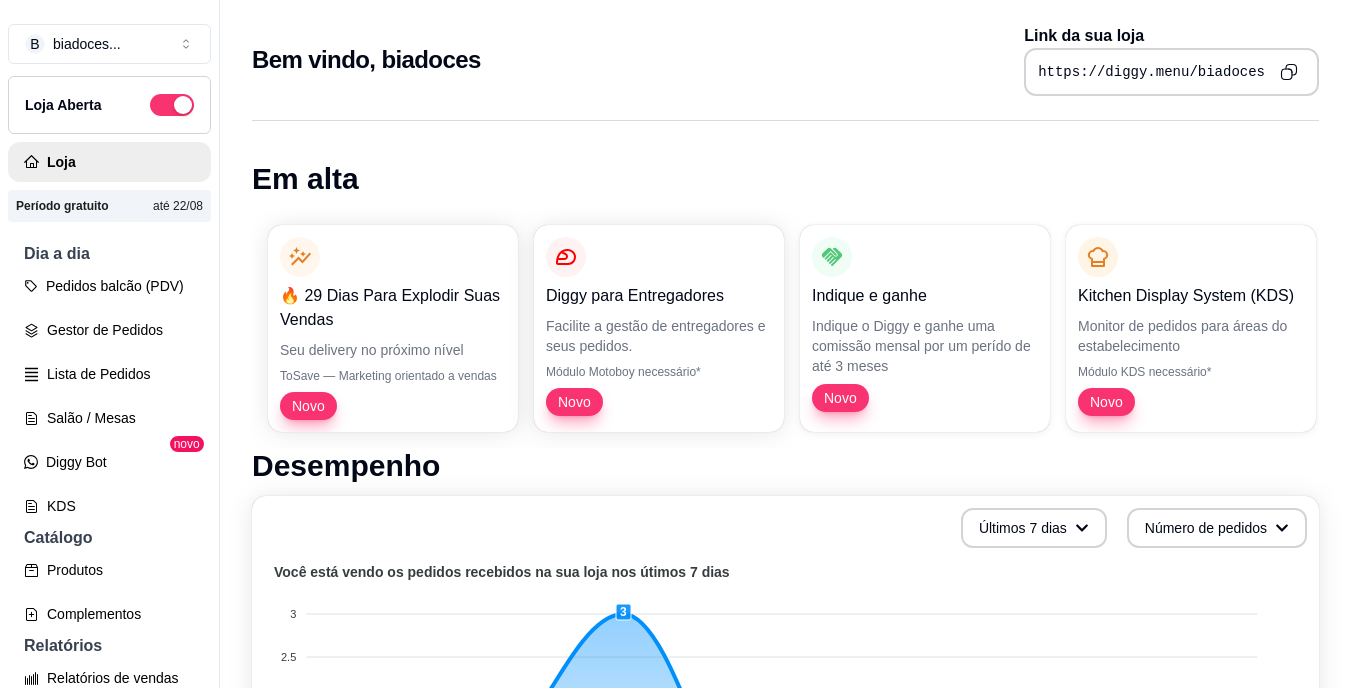 click on "Em alta" at bounding box center [785, 179] 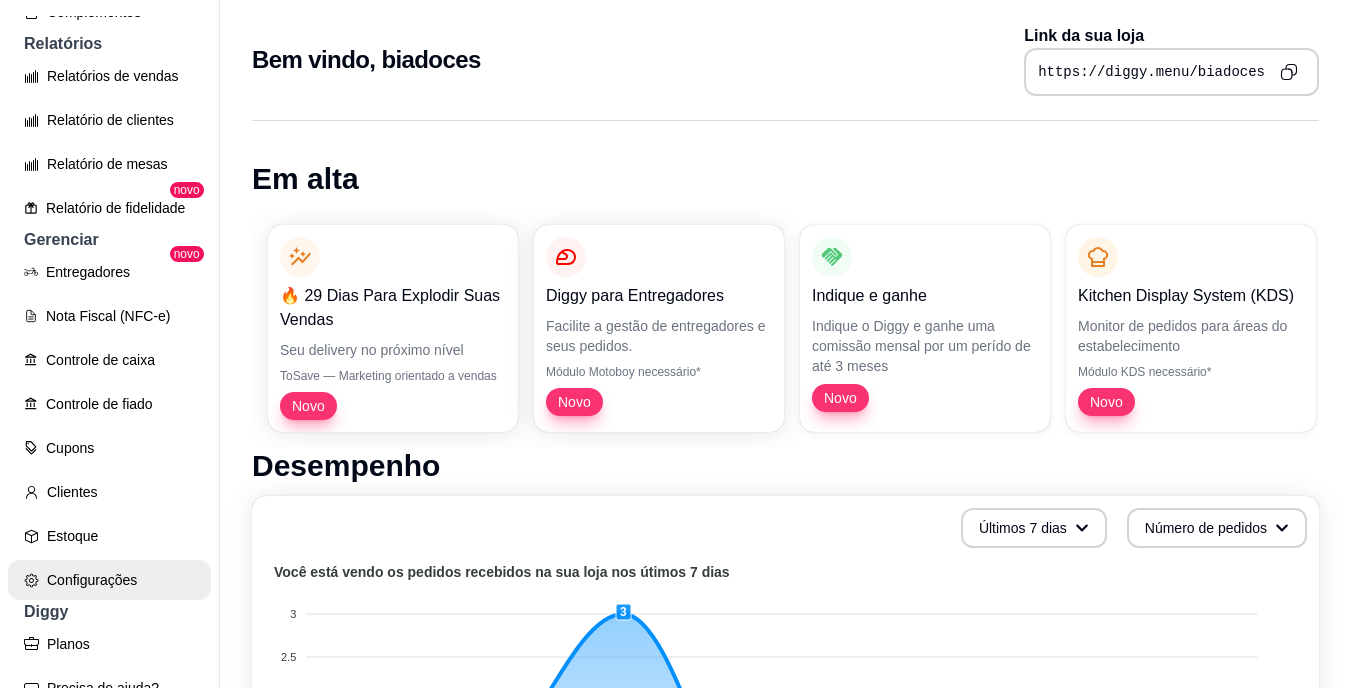 click on "Configurações" at bounding box center [109, 580] 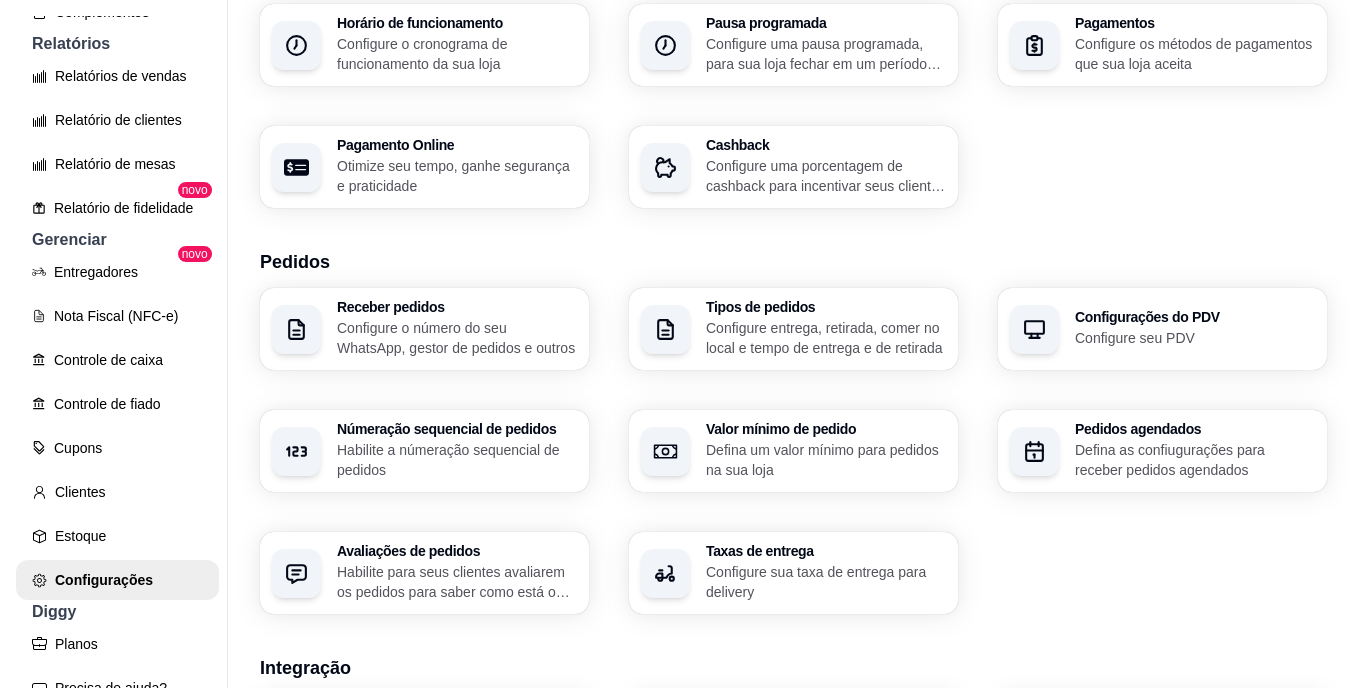 scroll, scrollTop: 240, scrollLeft: 0, axis: vertical 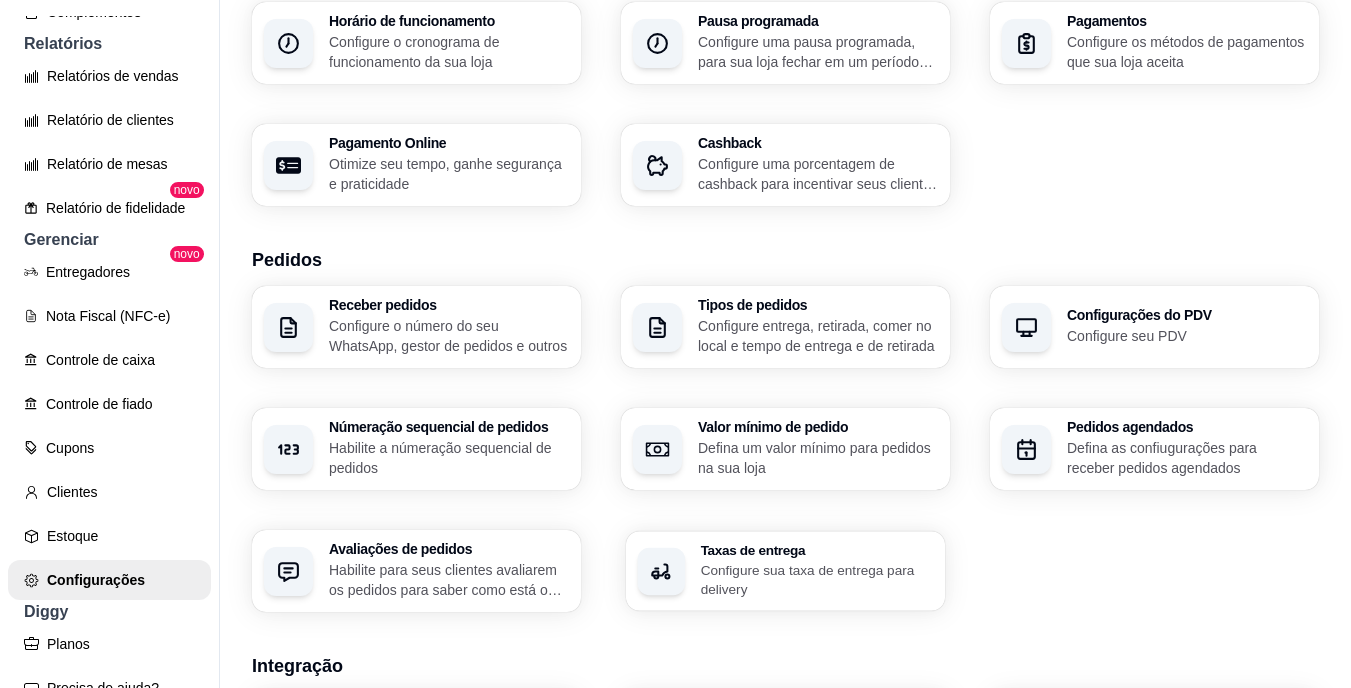 click on "Taxas de entrega" at bounding box center (817, 550) 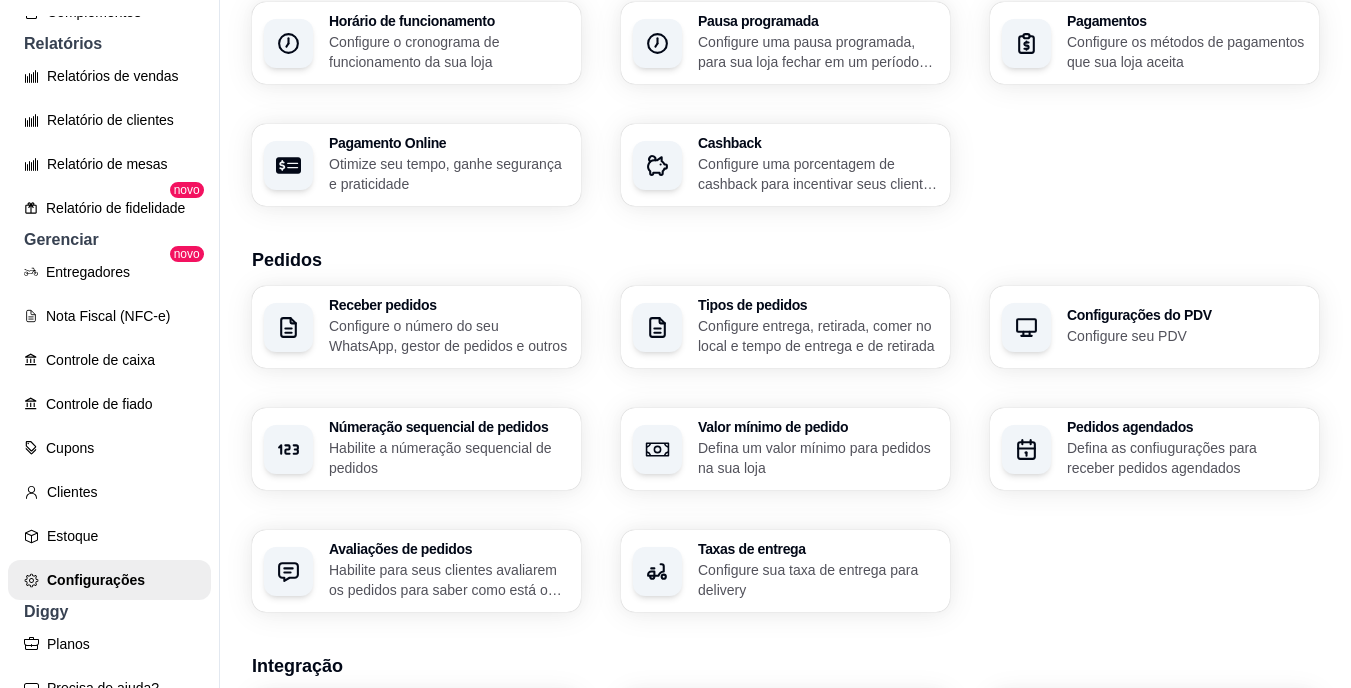 type 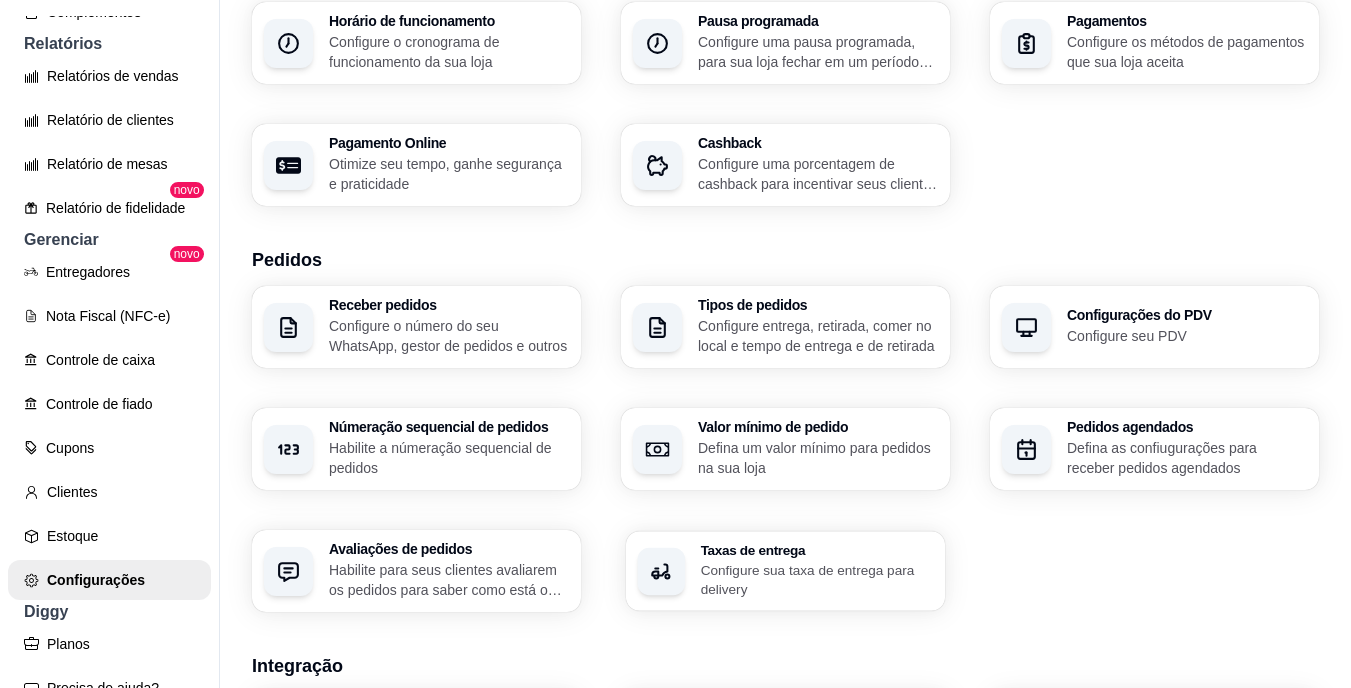 click on "Configure sua taxa de entrega para delivery" at bounding box center (817, 579) 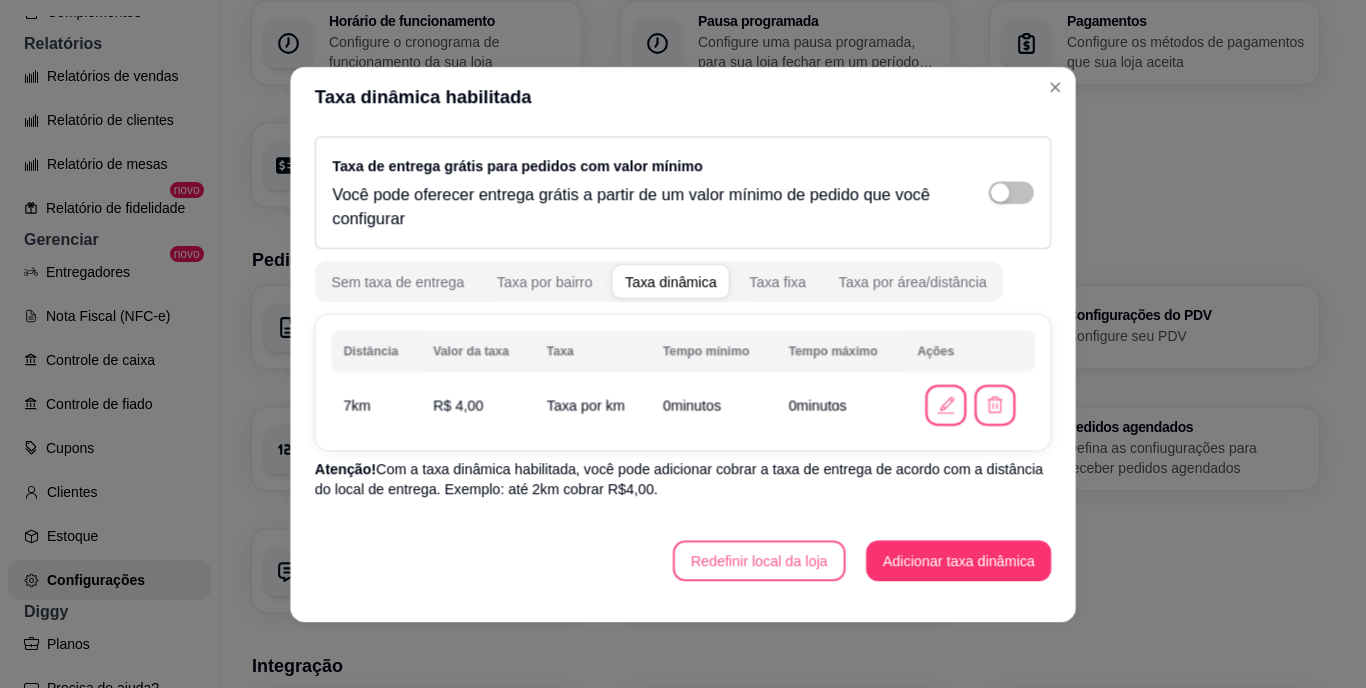 click on "Taxa dinâmica habilitada Taxa de entrega grátis para pedidos com valor mínimo Você pode oferecer entrega grátis a partir de um valor mínimo de pedido que você configurar Sem taxa de entrega Taxa por bairro Taxa dinâmica Taxa fixa Taxa por área/distância Distância Valor da taxa Taxa Tempo mínimo Tempo máximo Ações 7 km R$ 4,00 Taxa por km 0  minutos 0  minutos Atenção!  Com a taxa dinâmica habilitada, você pode adicionar cobrar a taxa de entrega de acordo com a distância do local de entrega. Exemplo: até 2km cobrar R$4,00. Redefinir local da loja Adicionar taxa dinâmica" at bounding box center [683, 344] 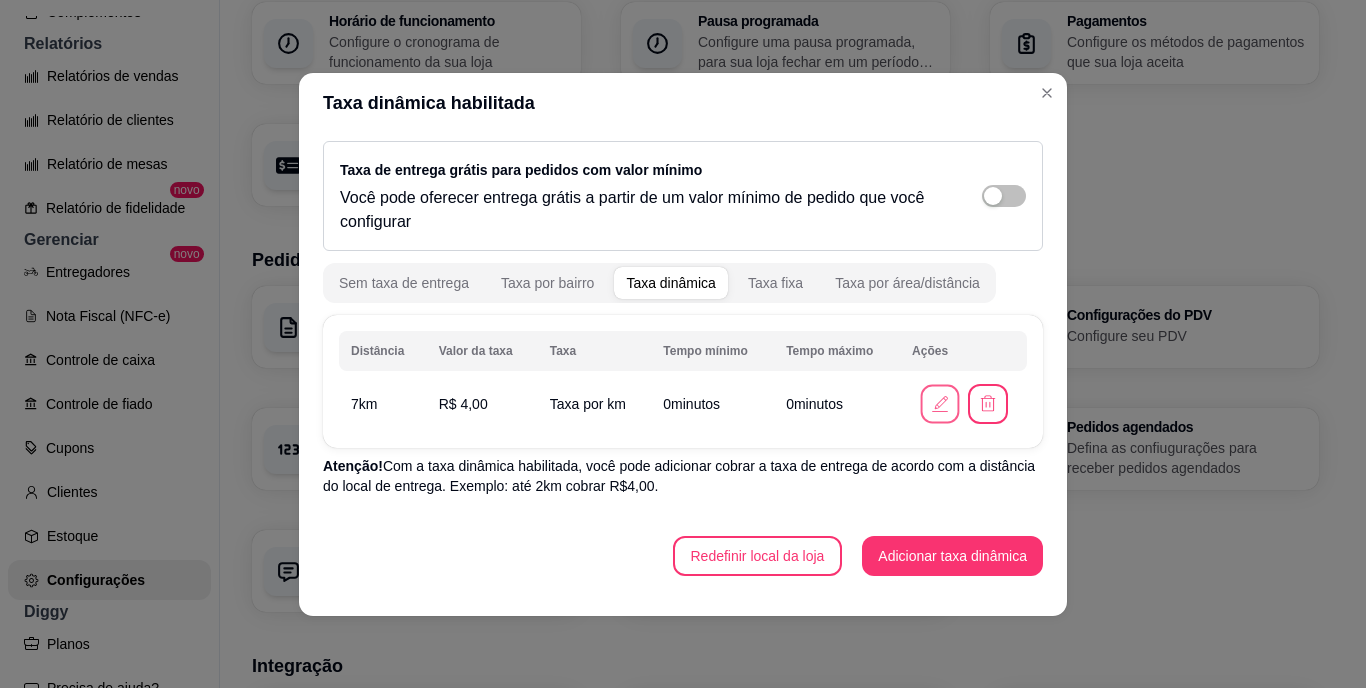 click 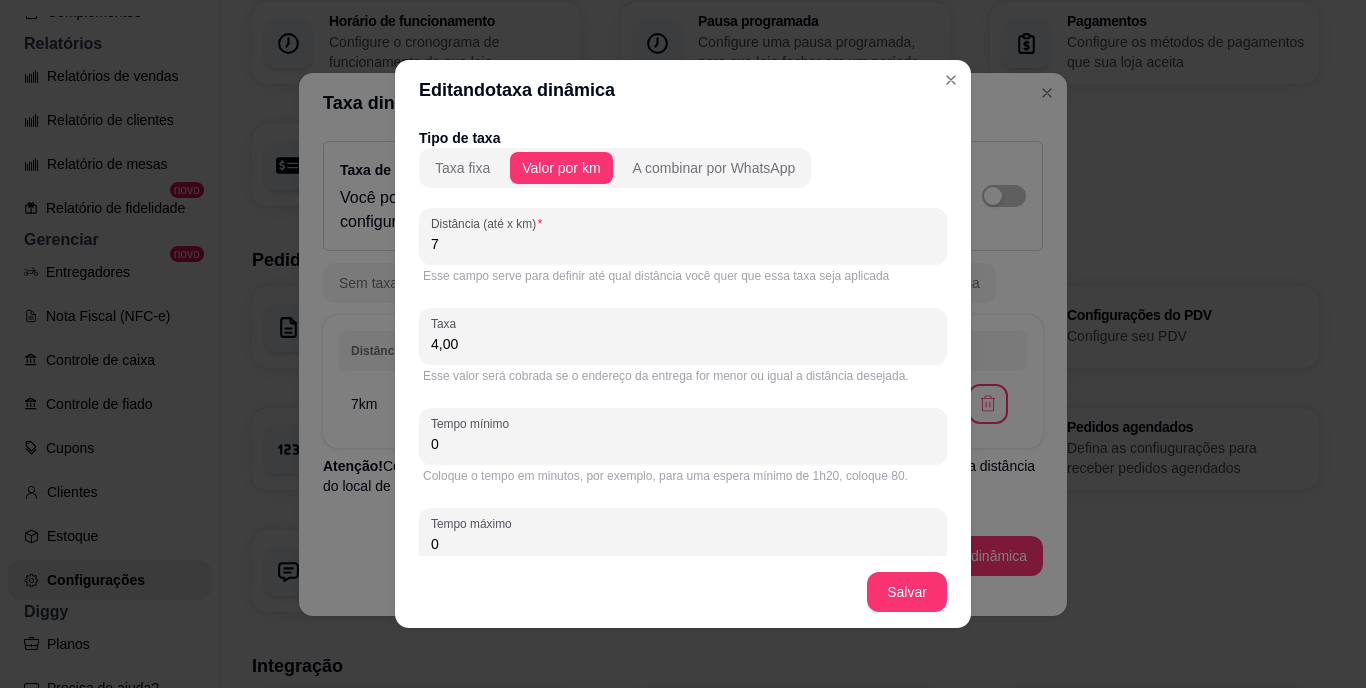 click on "4,00" at bounding box center [683, 344] 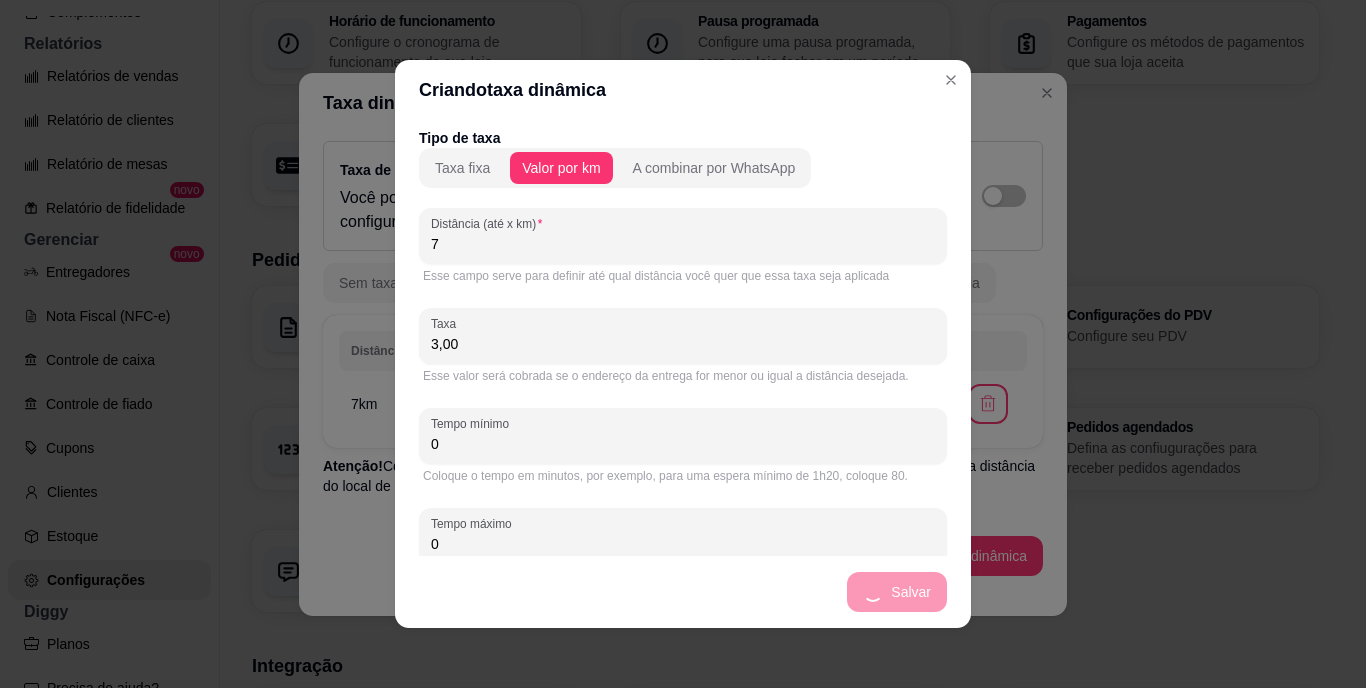 click on "3,00" at bounding box center (683, 344) 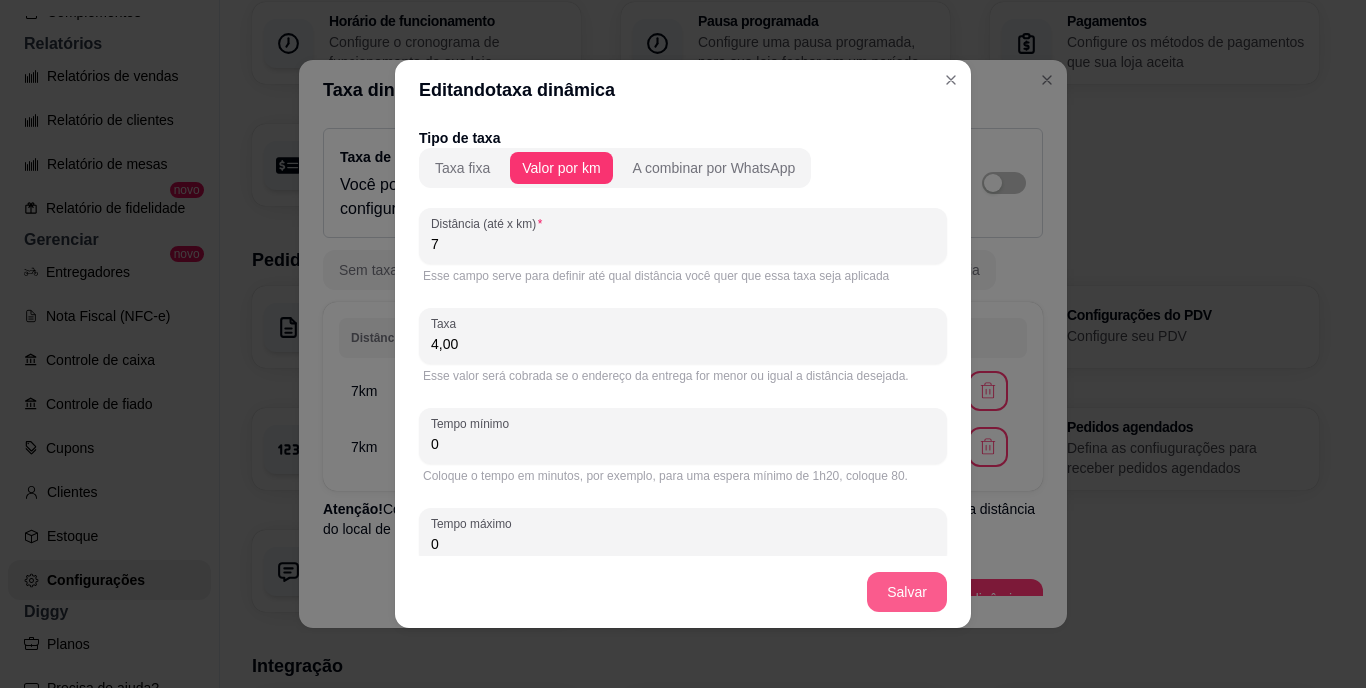 type on "4,00" 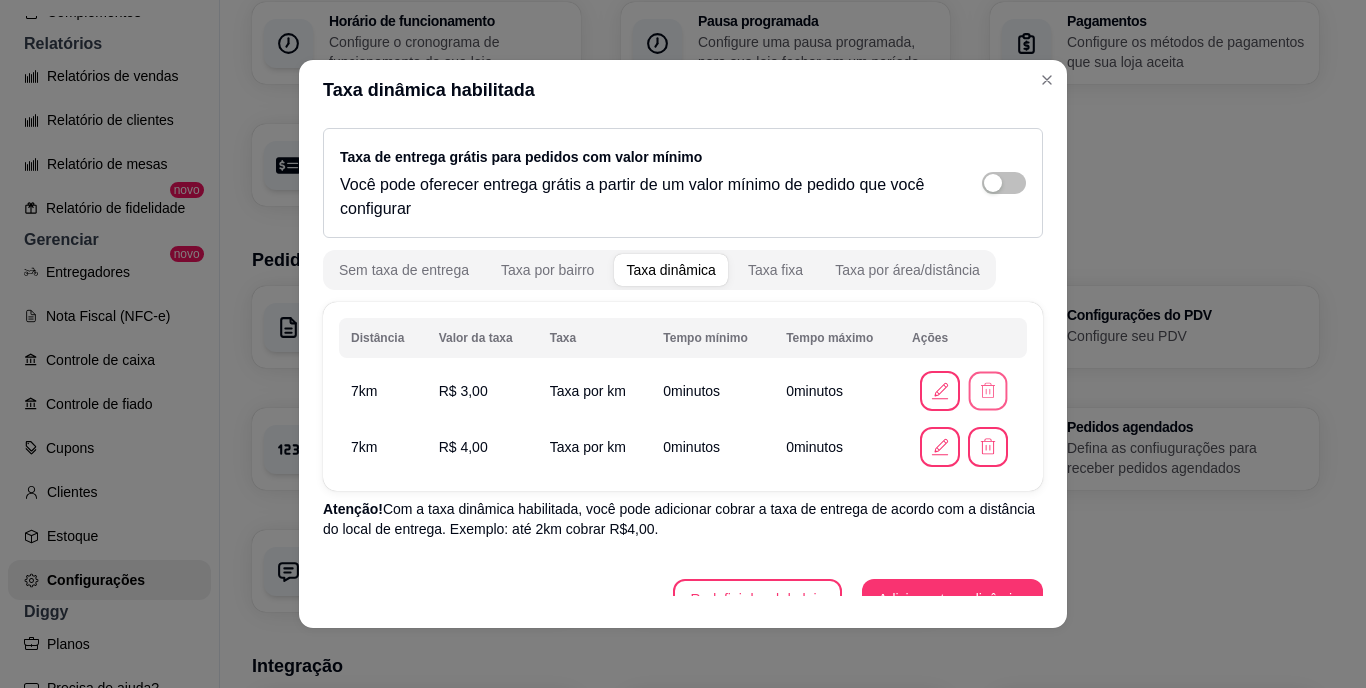 click 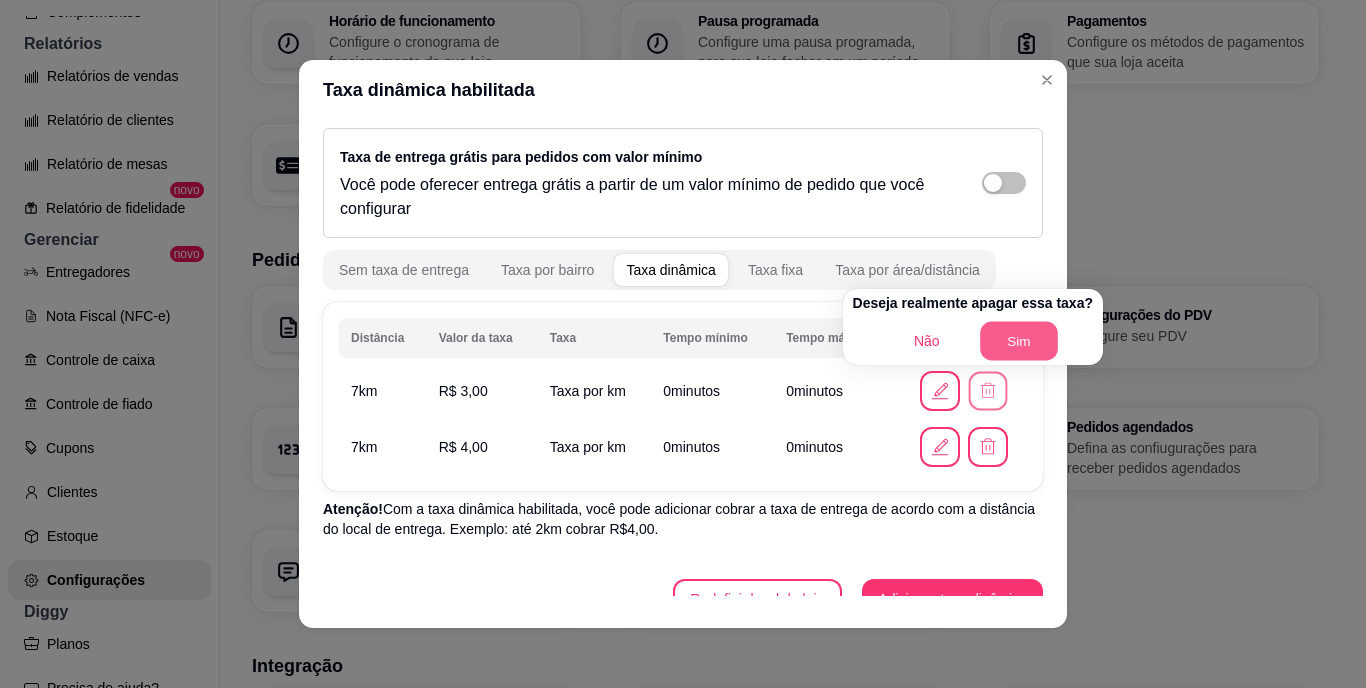 click on "Sim" at bounding box center [1019, 341] 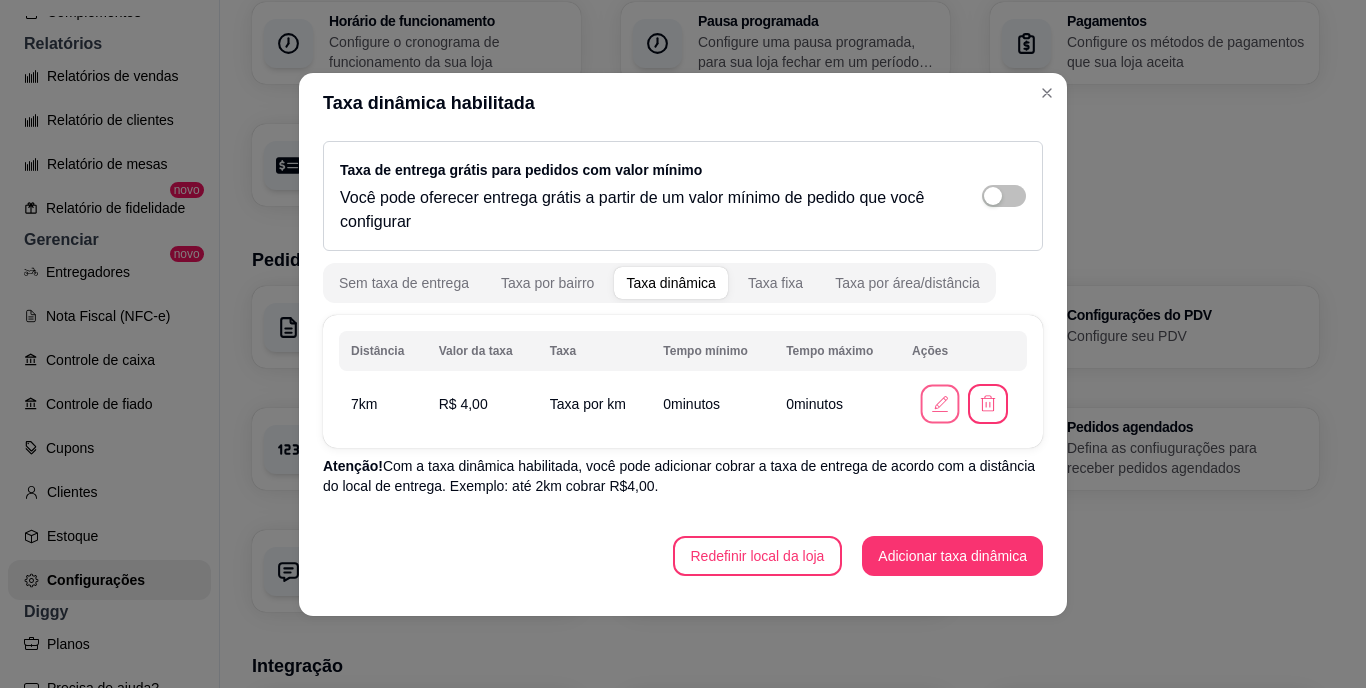 click 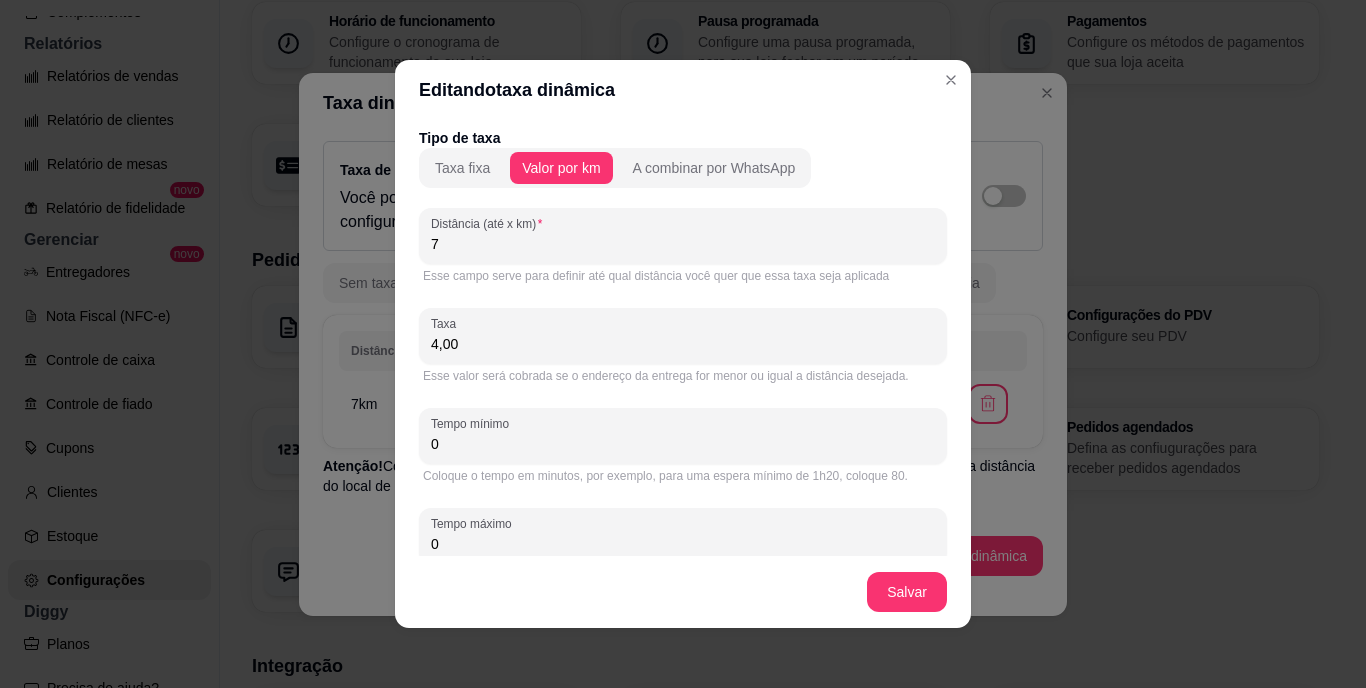 click on "4,00" at bounding box center (683, 344) 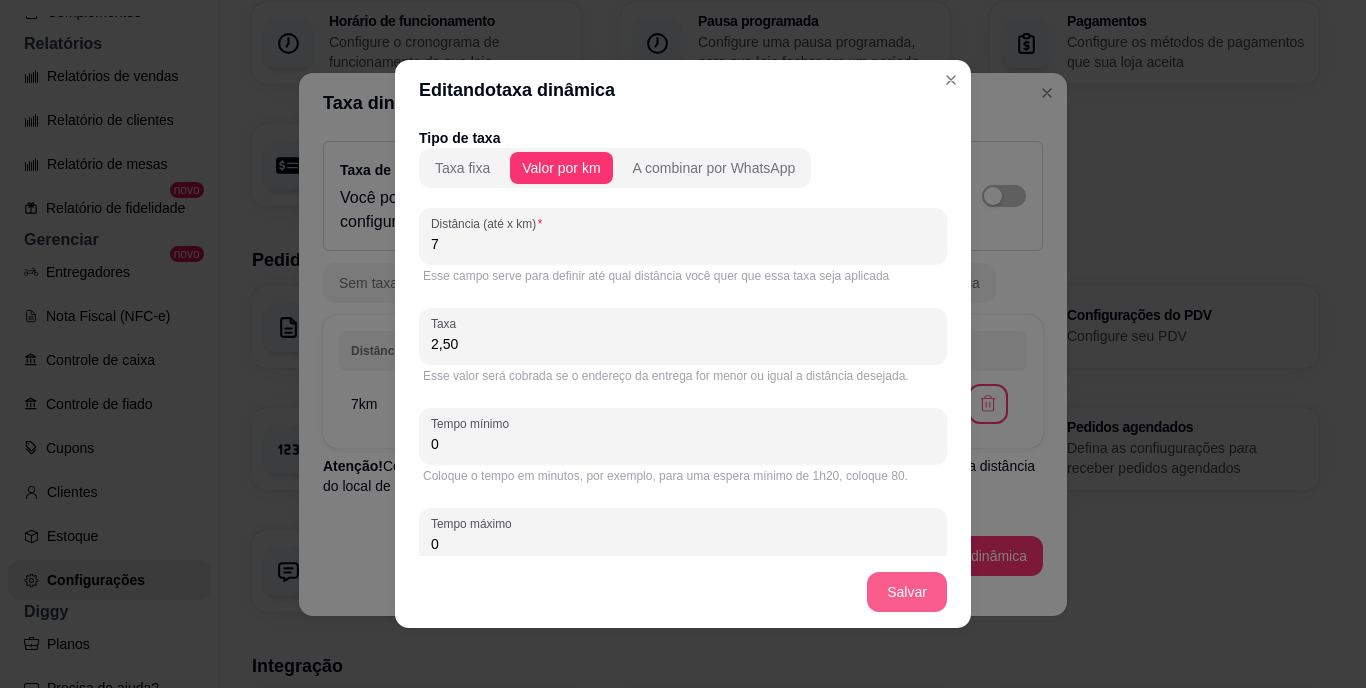 type on "2,50" 